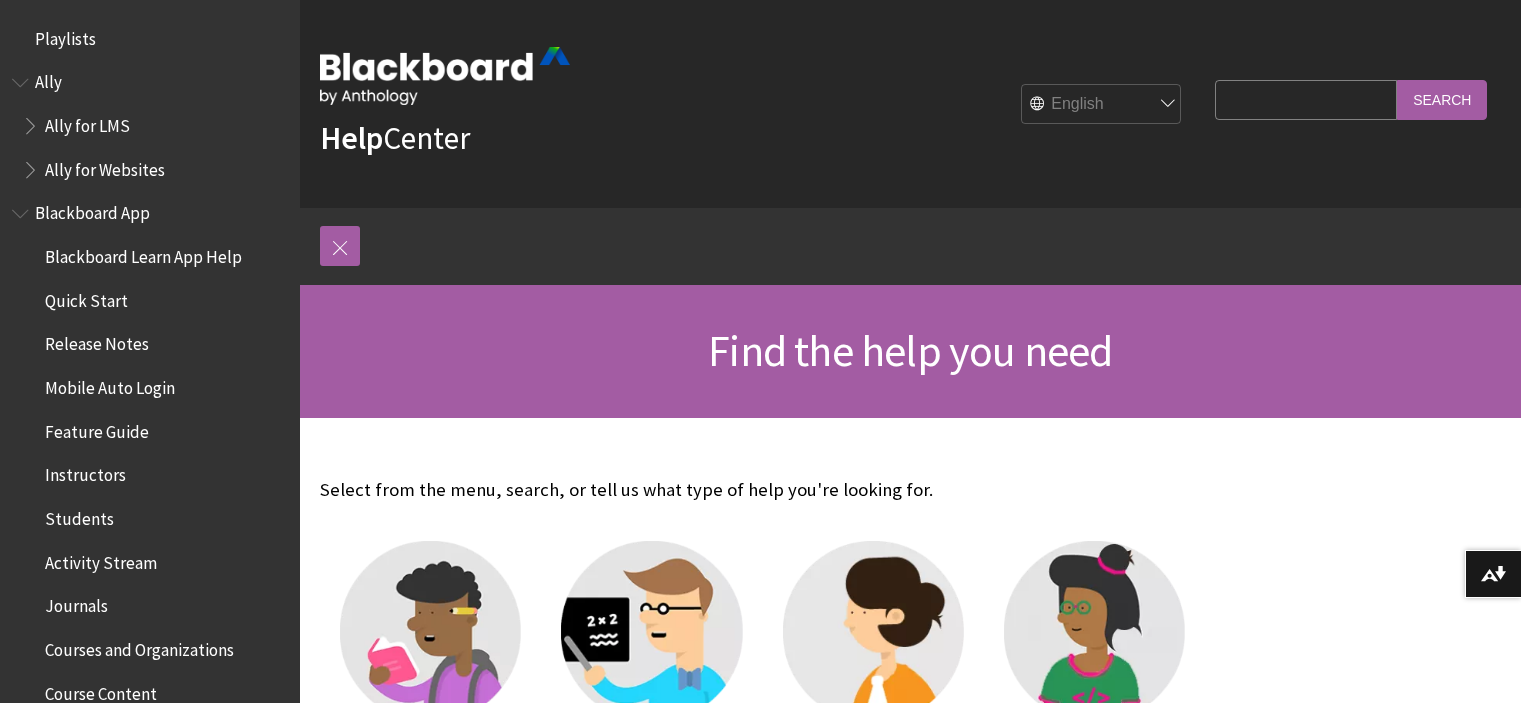 scroll, scrollTop: 0, scrollLeft: 0, axis: both 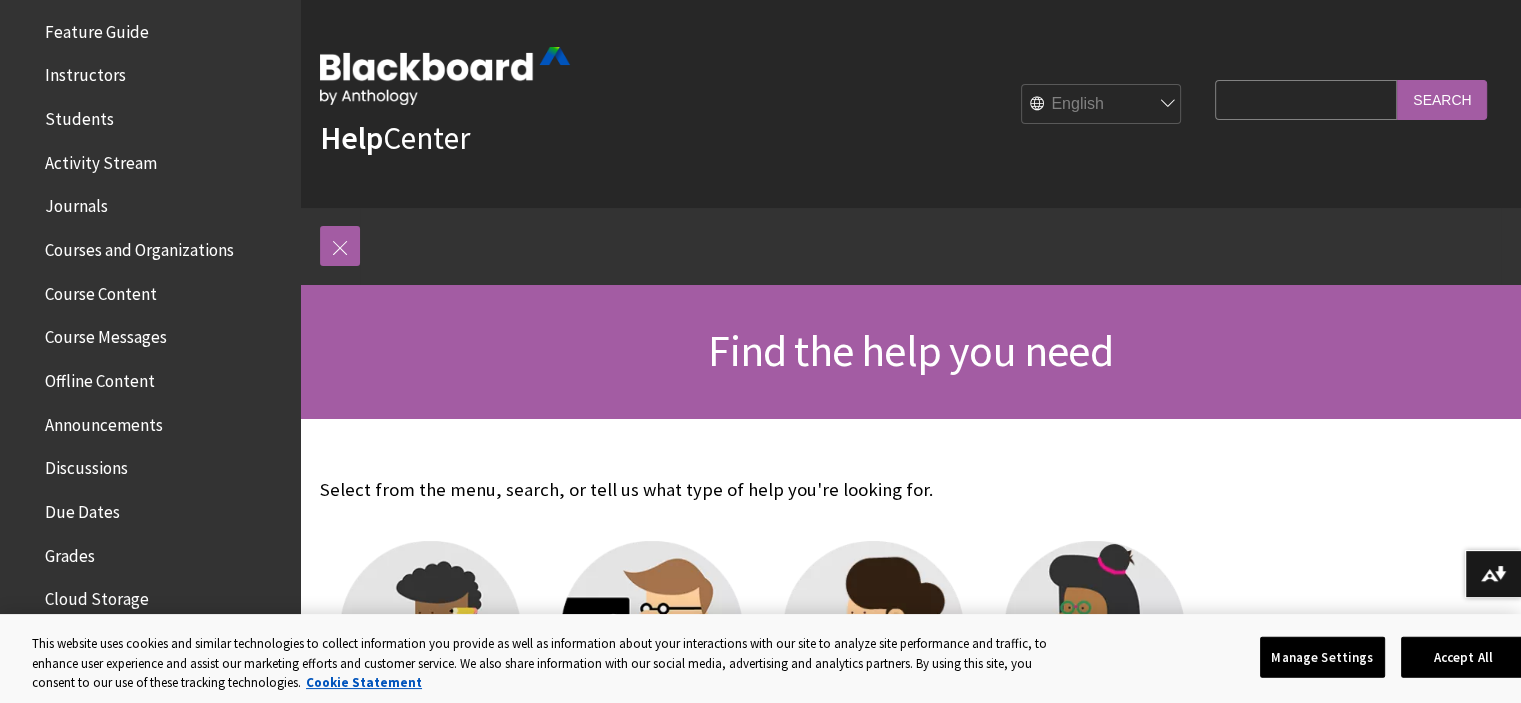 click on "Course Content" at bounding box center (101, 290) 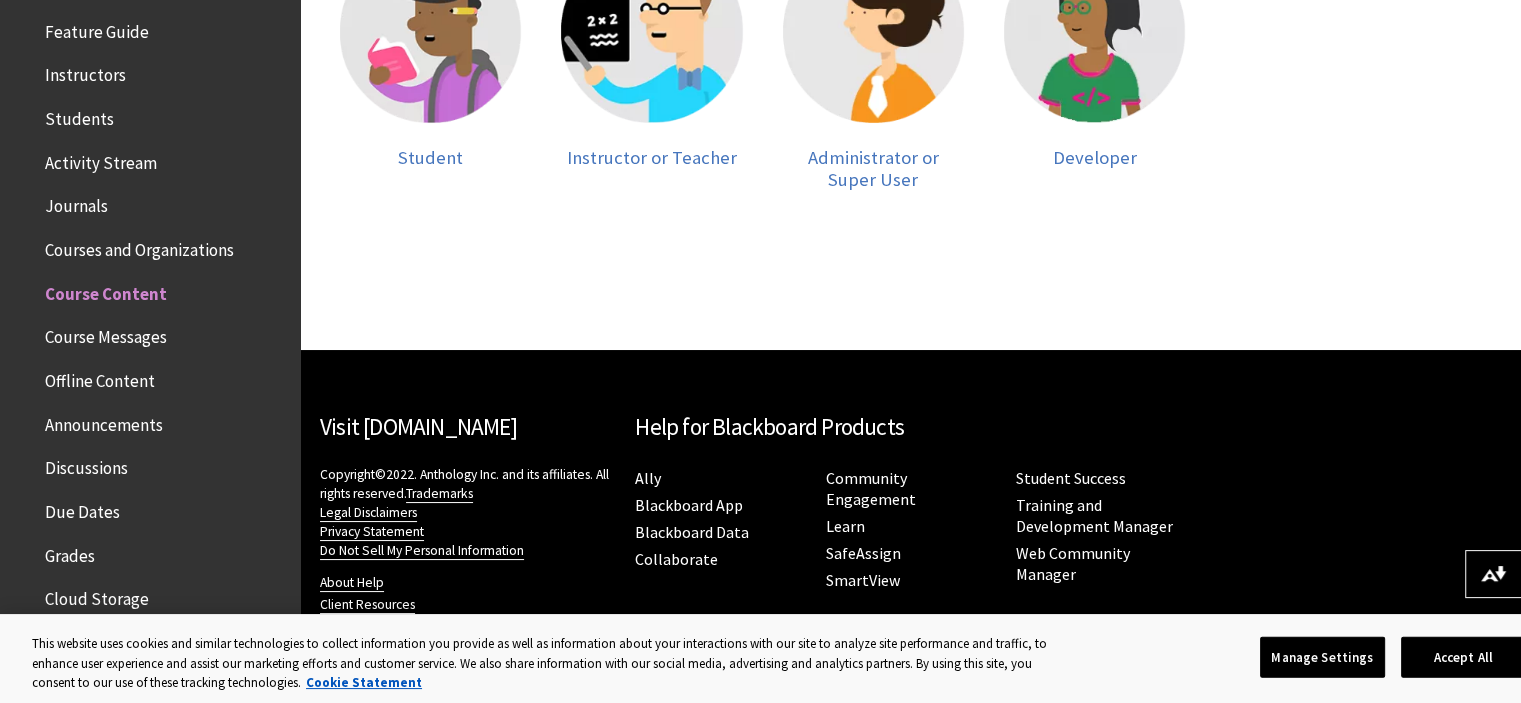 scroll, scrollTop: 614, scrollLeft: 0, axis: vertical 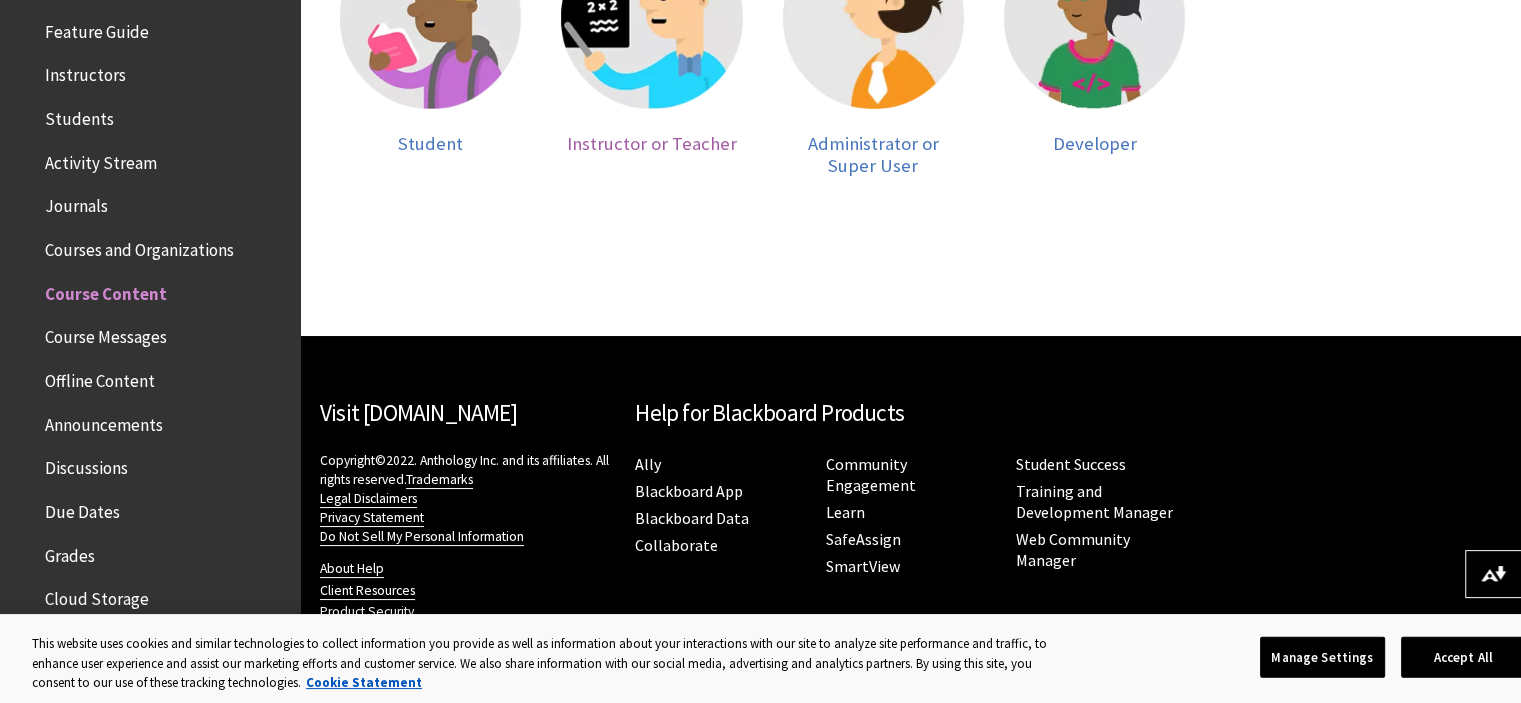 click at bounding box center (651, 17) 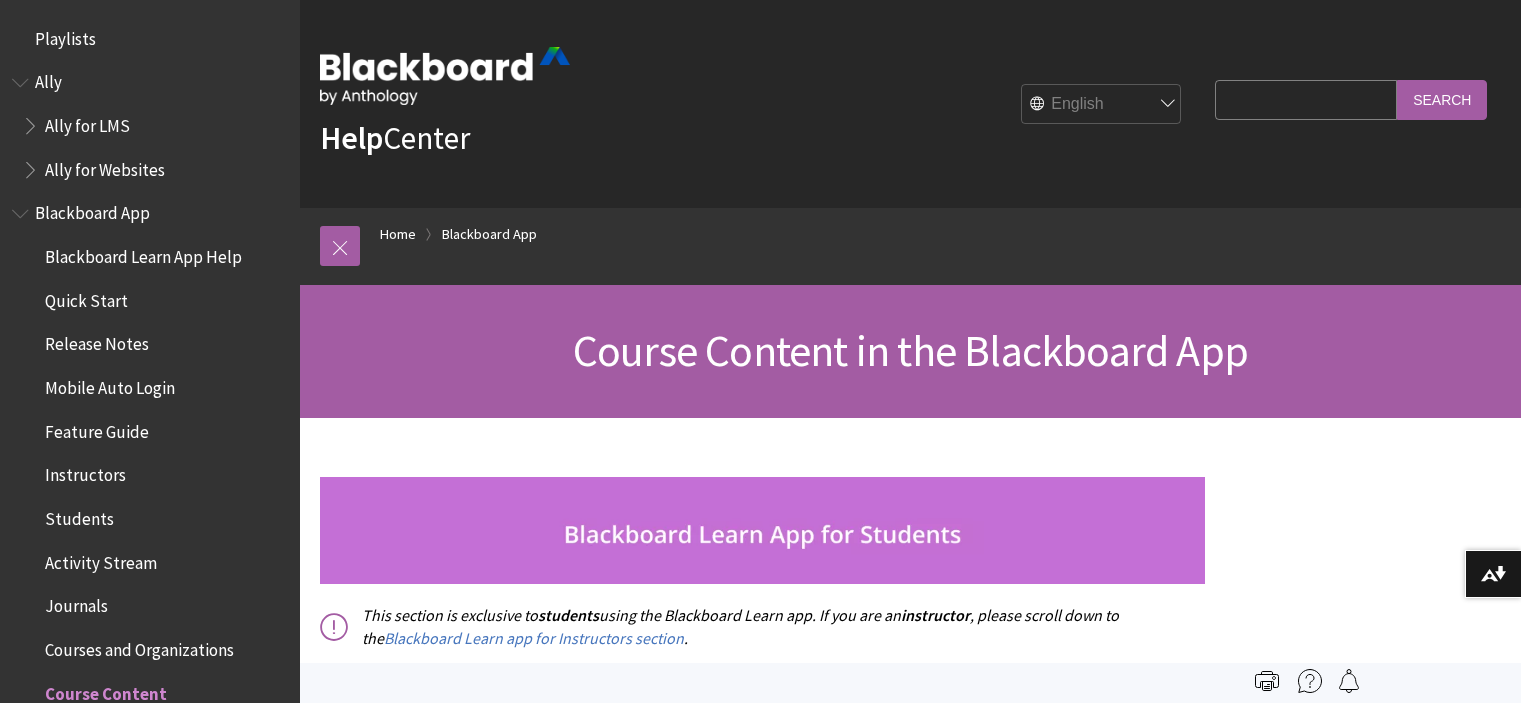scroll, scrollTop: 0, scrollLeft: 0, axis: both 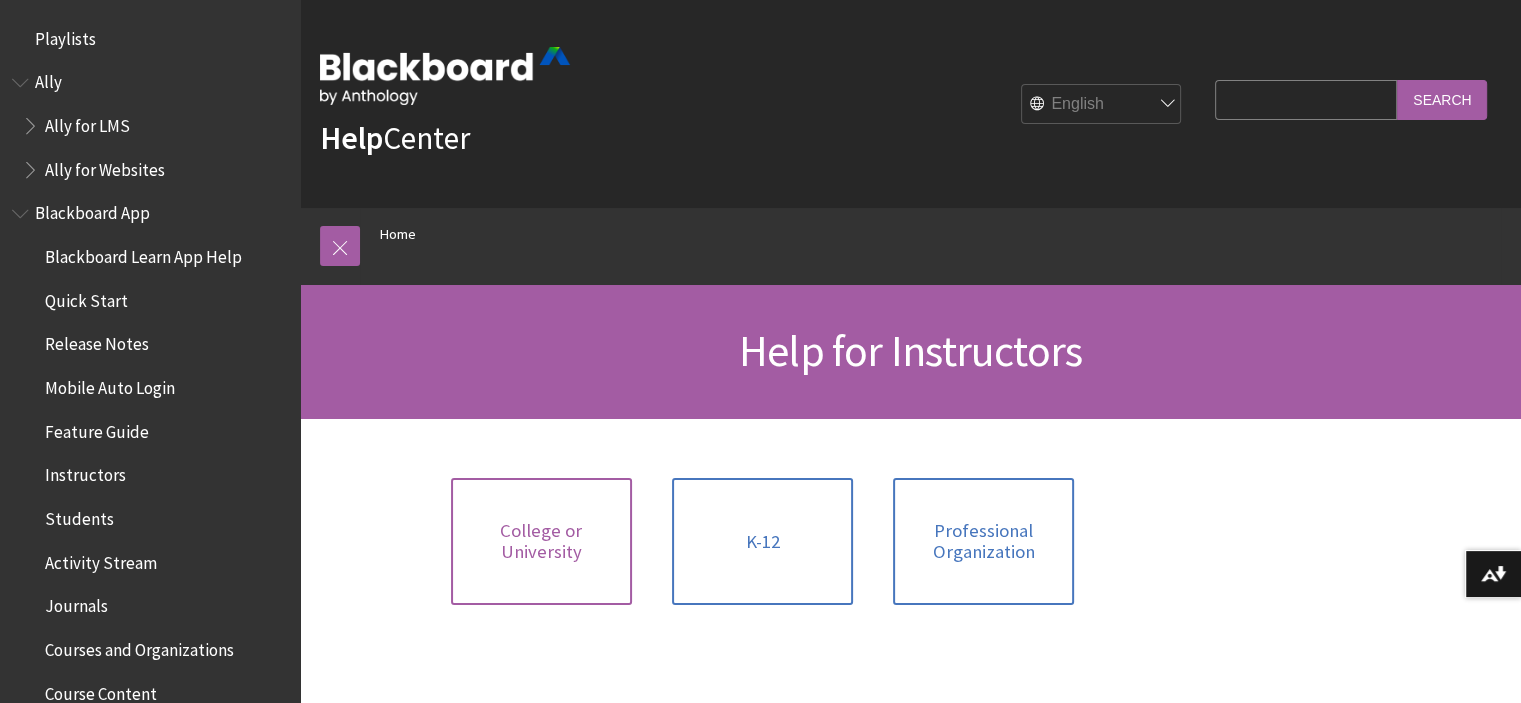 click on "College or University" at bounding box center [541, 541] 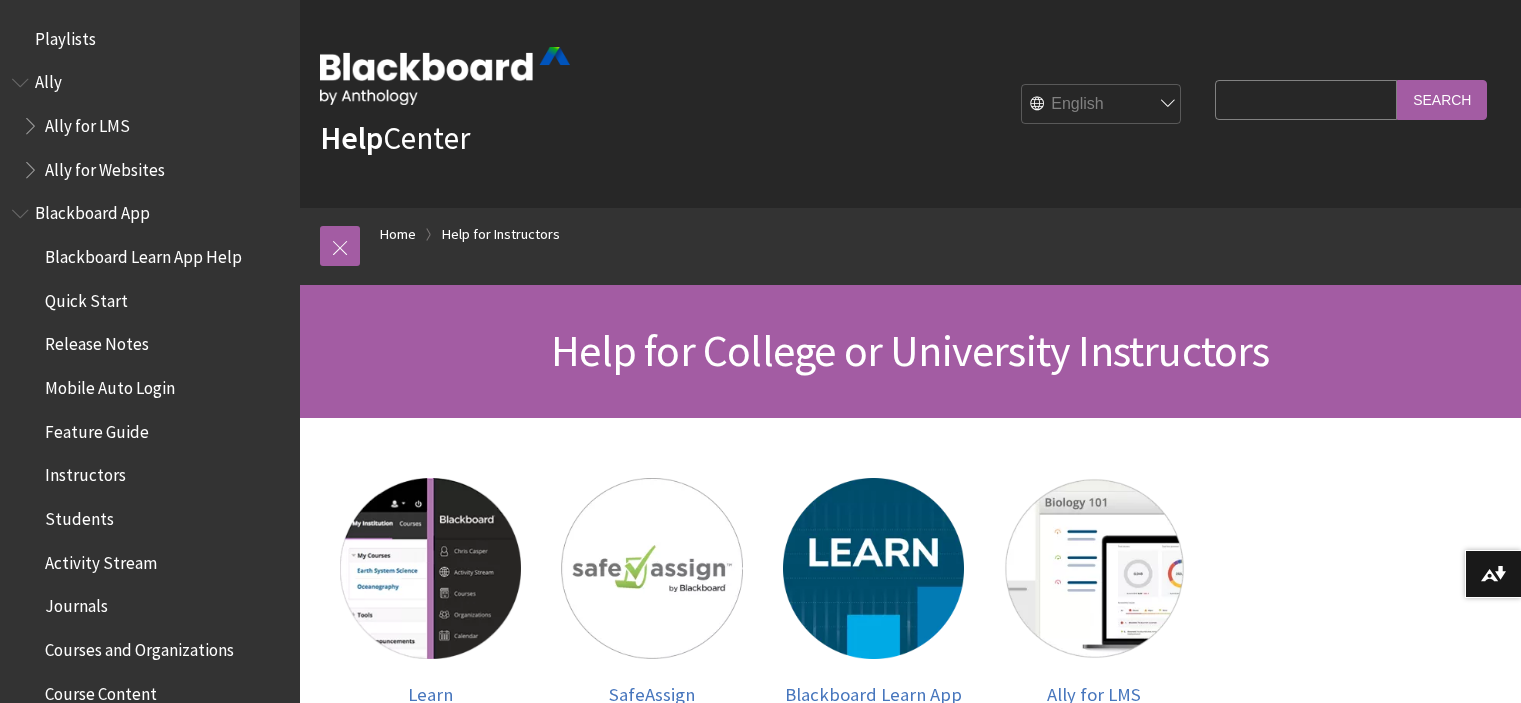 scroll, scrollTop: 0, scrollLeft: 0, axis: both 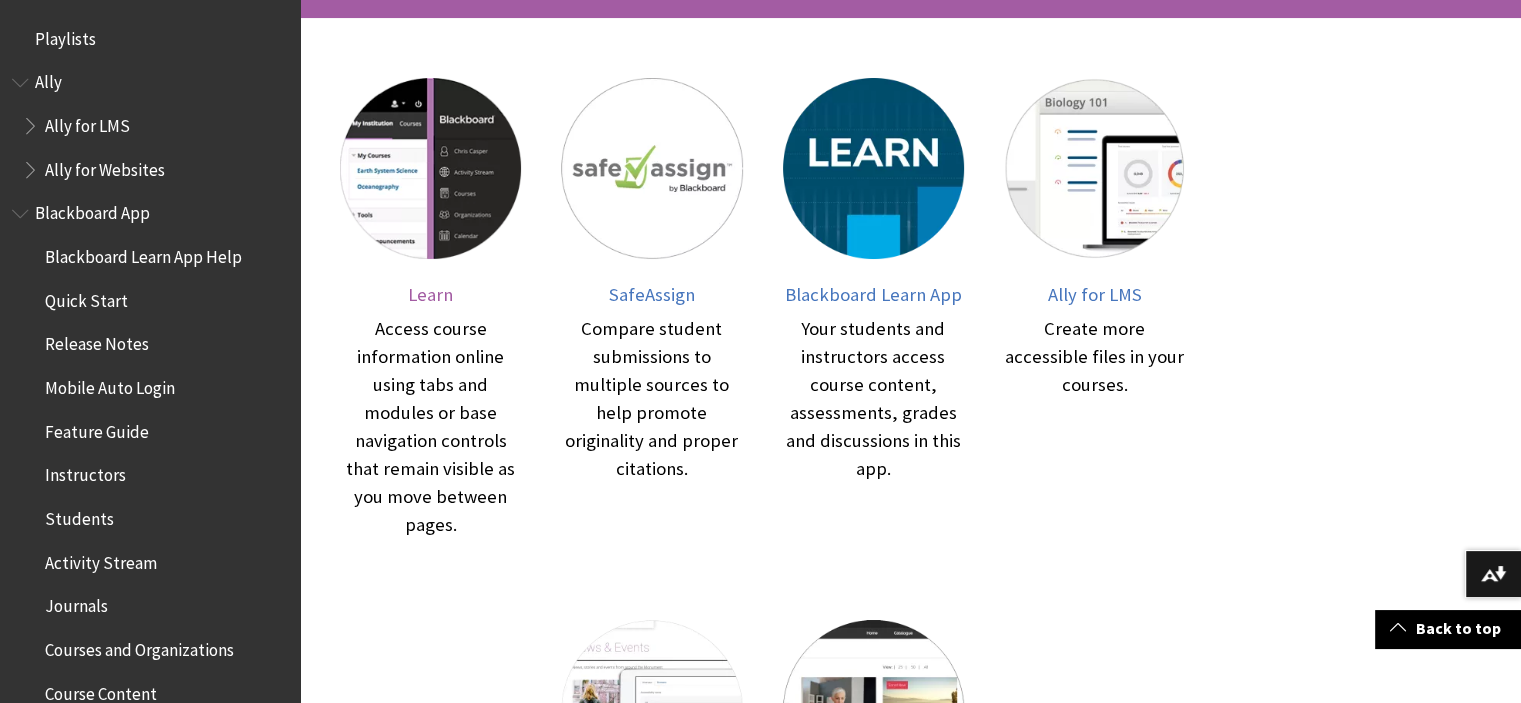 click on "Learn" at bounding box center [430, 294] 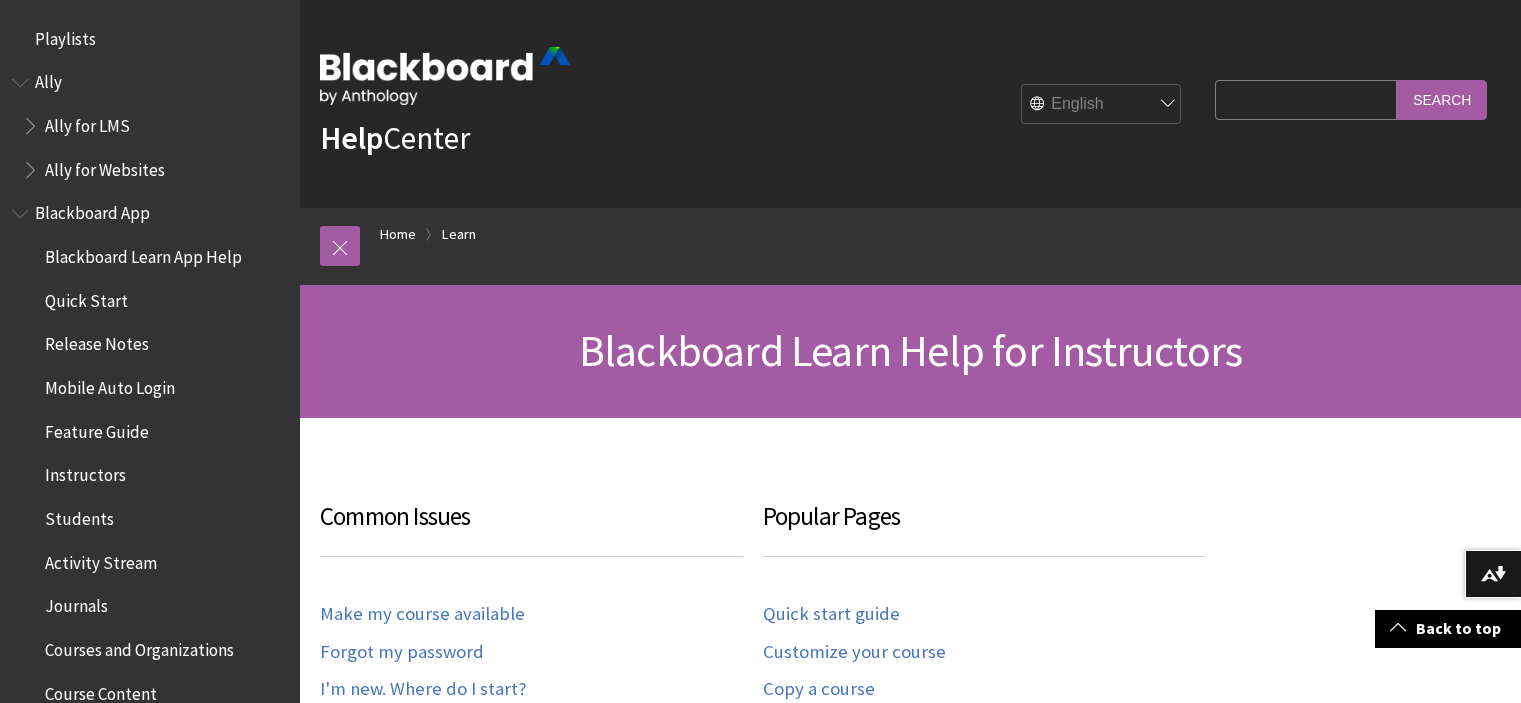 scroll, scrollTop: 300, scrollLeft: 0, axis: vertical 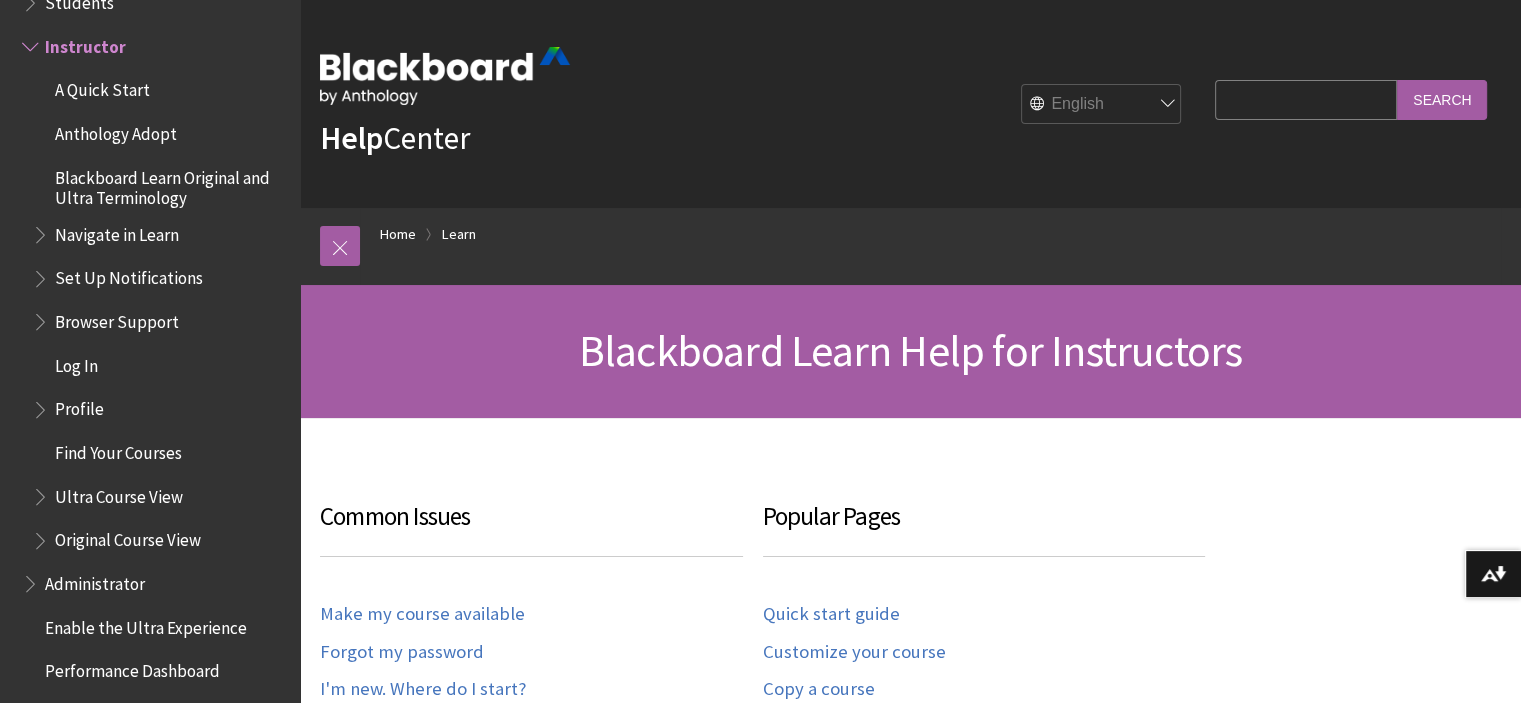 click on "Search Query" at bounding box center [1306, 99] 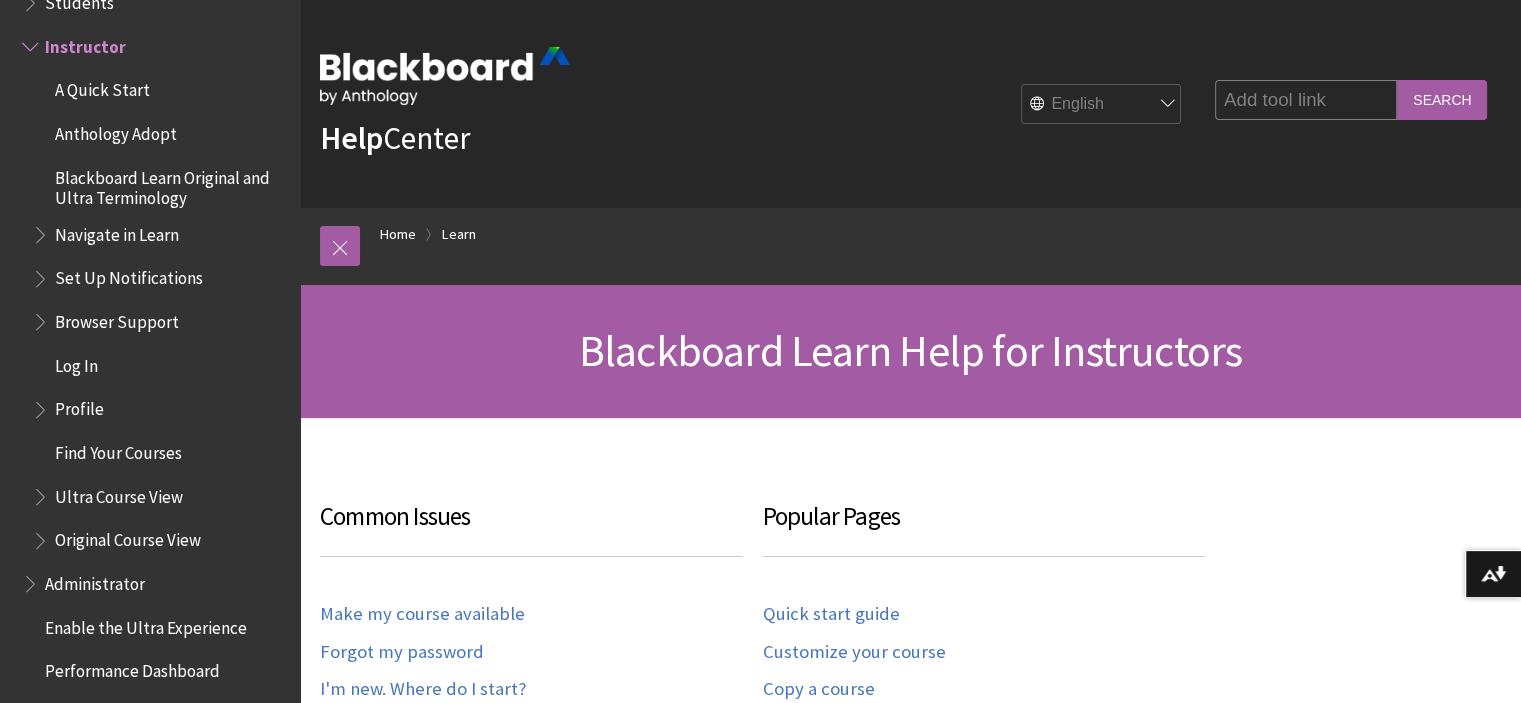 type on "Add tool link" 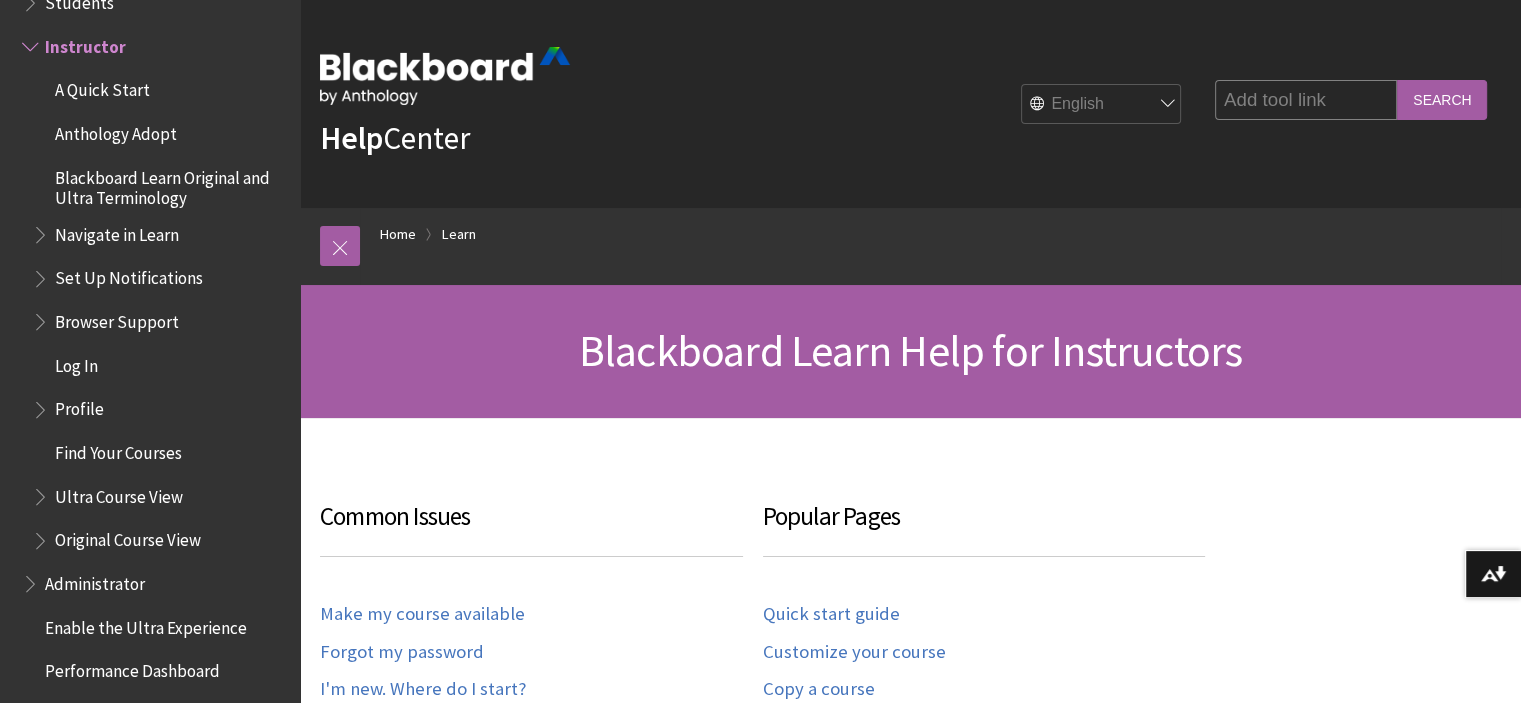 click on "Search" at bounding box center (1442, 99) 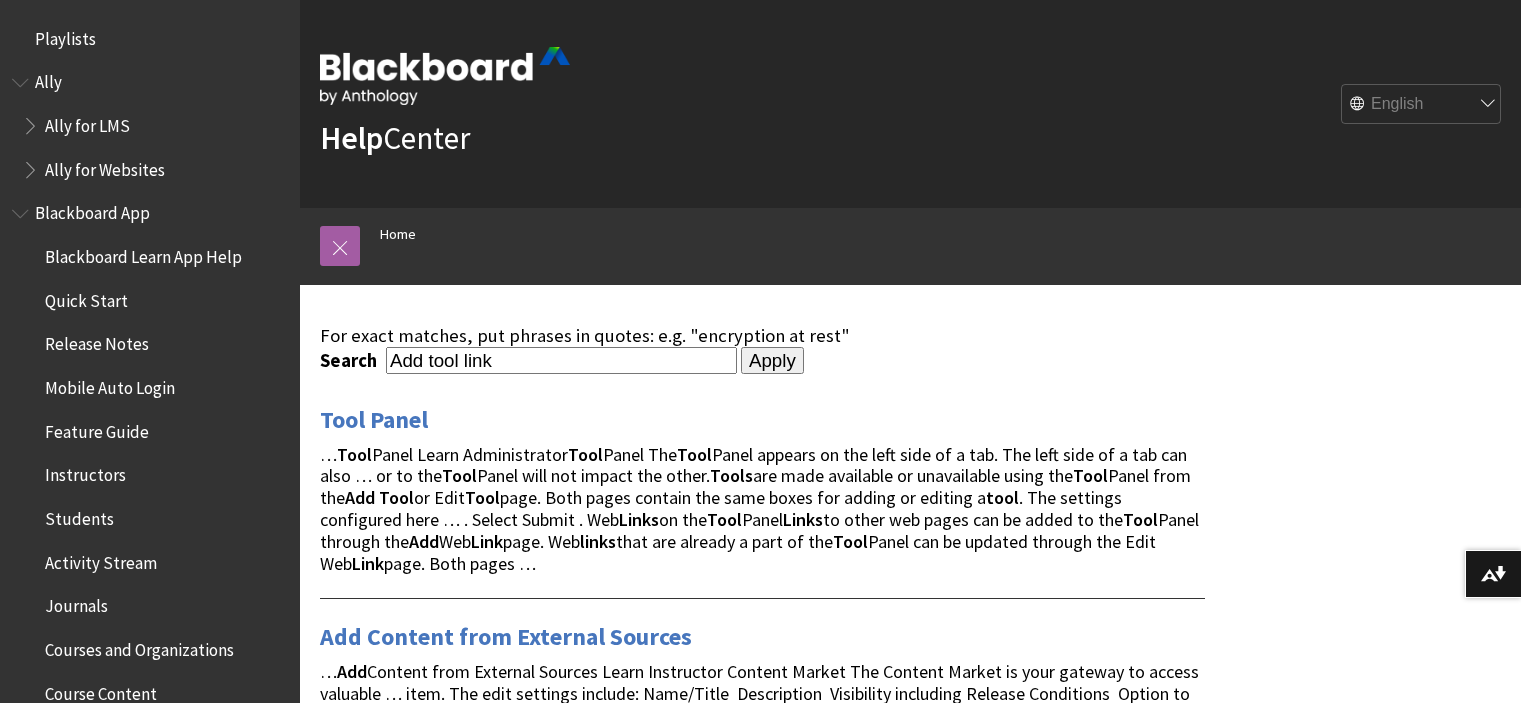 scroll, scrollTop: 0, scrollLeft: 0, axis: both 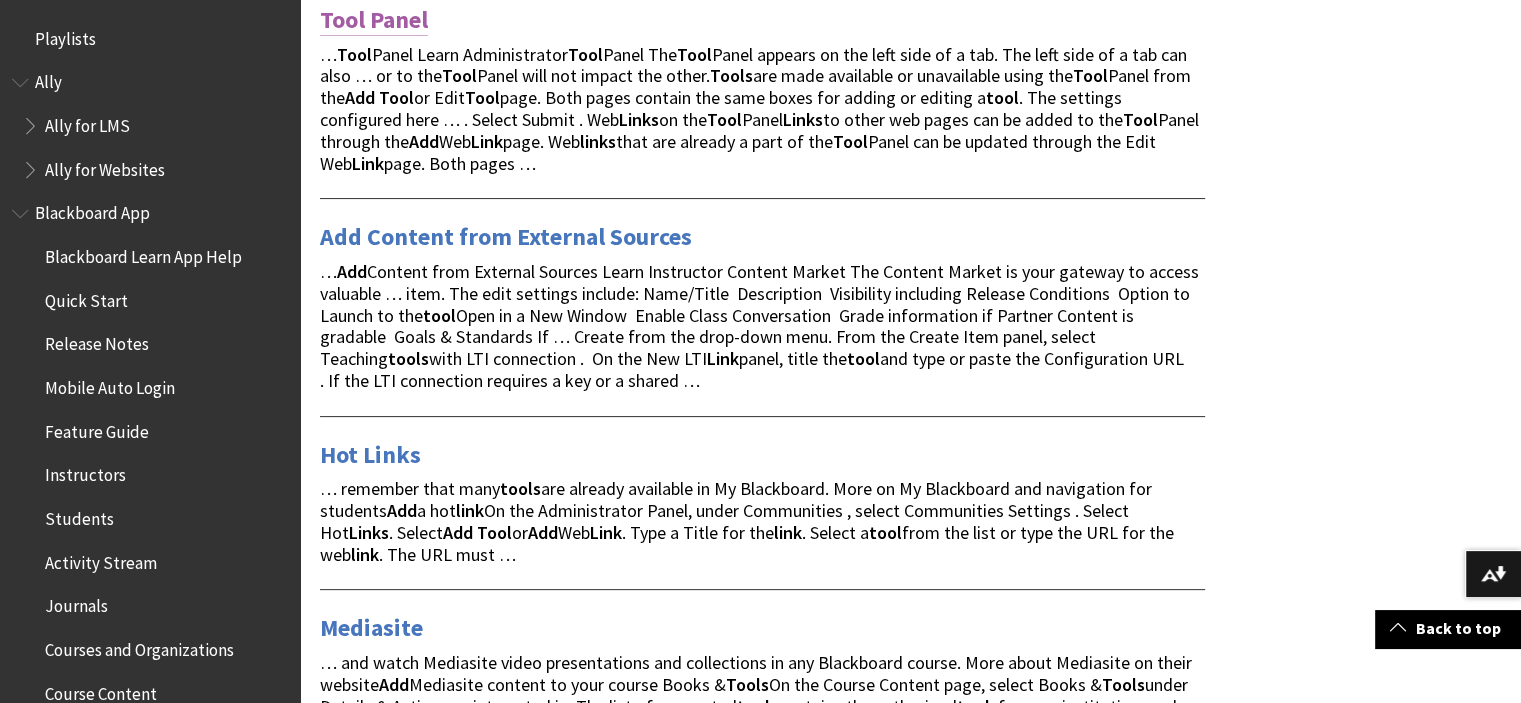 click on "Tool Panel" at bounding box center (374, 20) 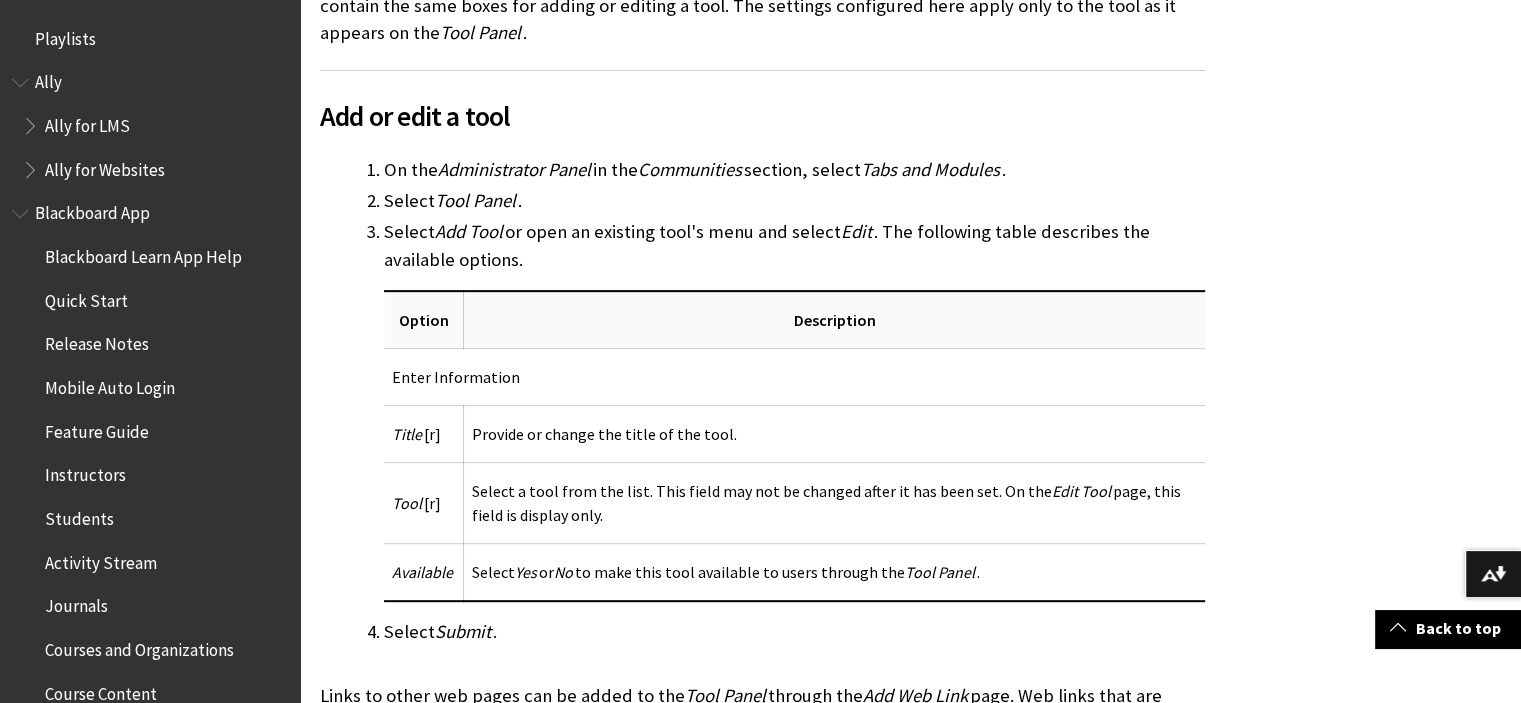 scroll, scrollTop: 700, scrollLeft: 0, axis: vertical 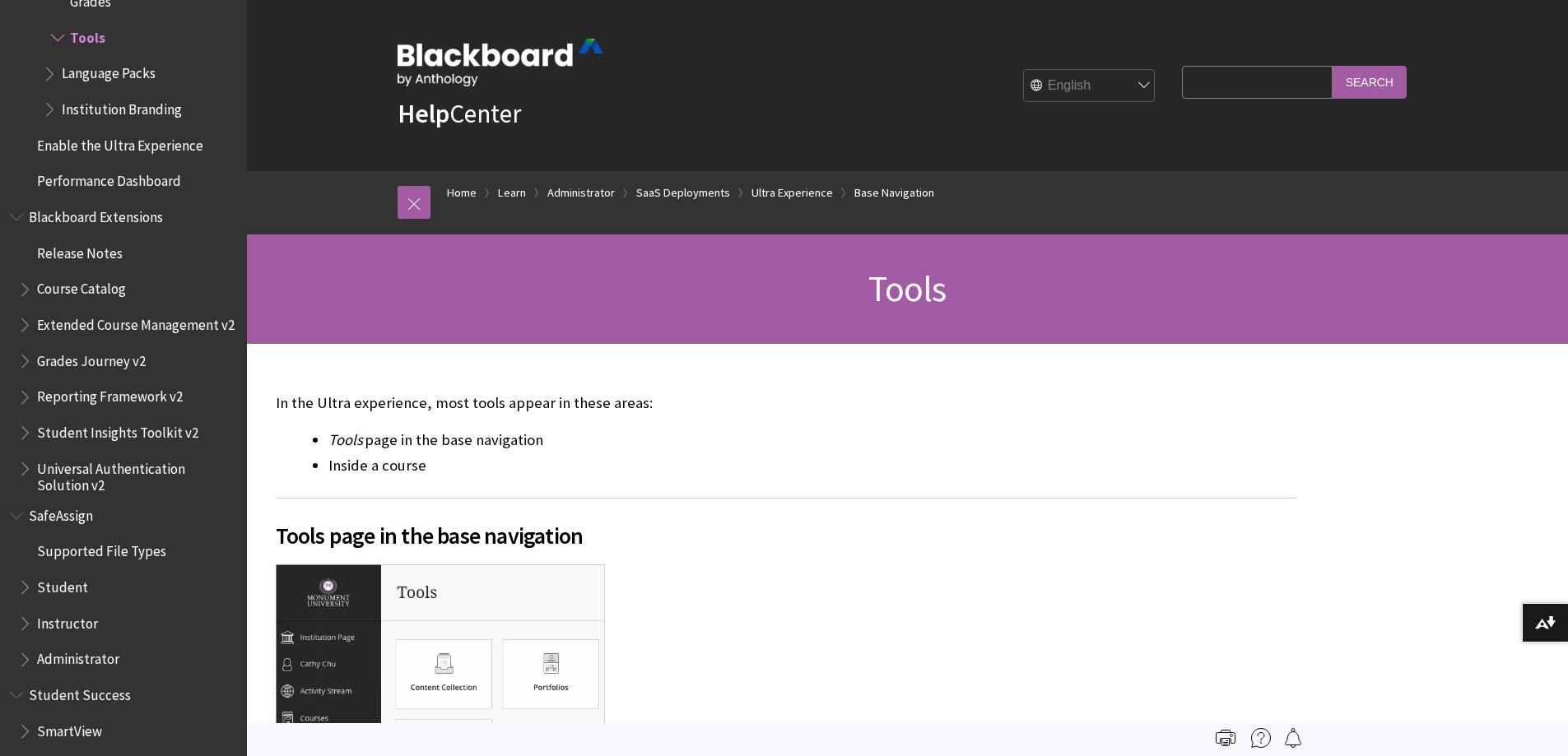 click on "Search Query" at bounding box center [1257, 81] 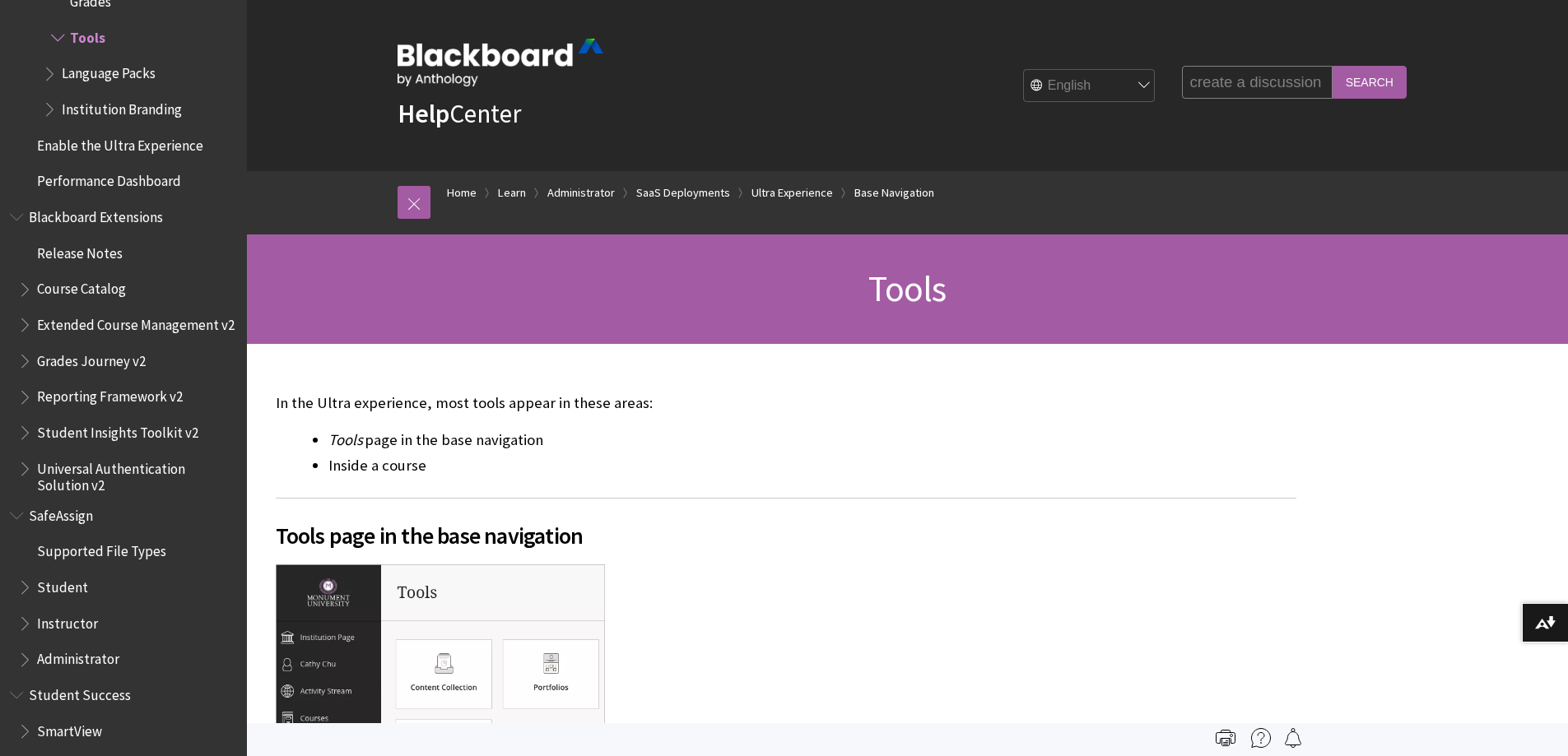 type on "create a discussion" 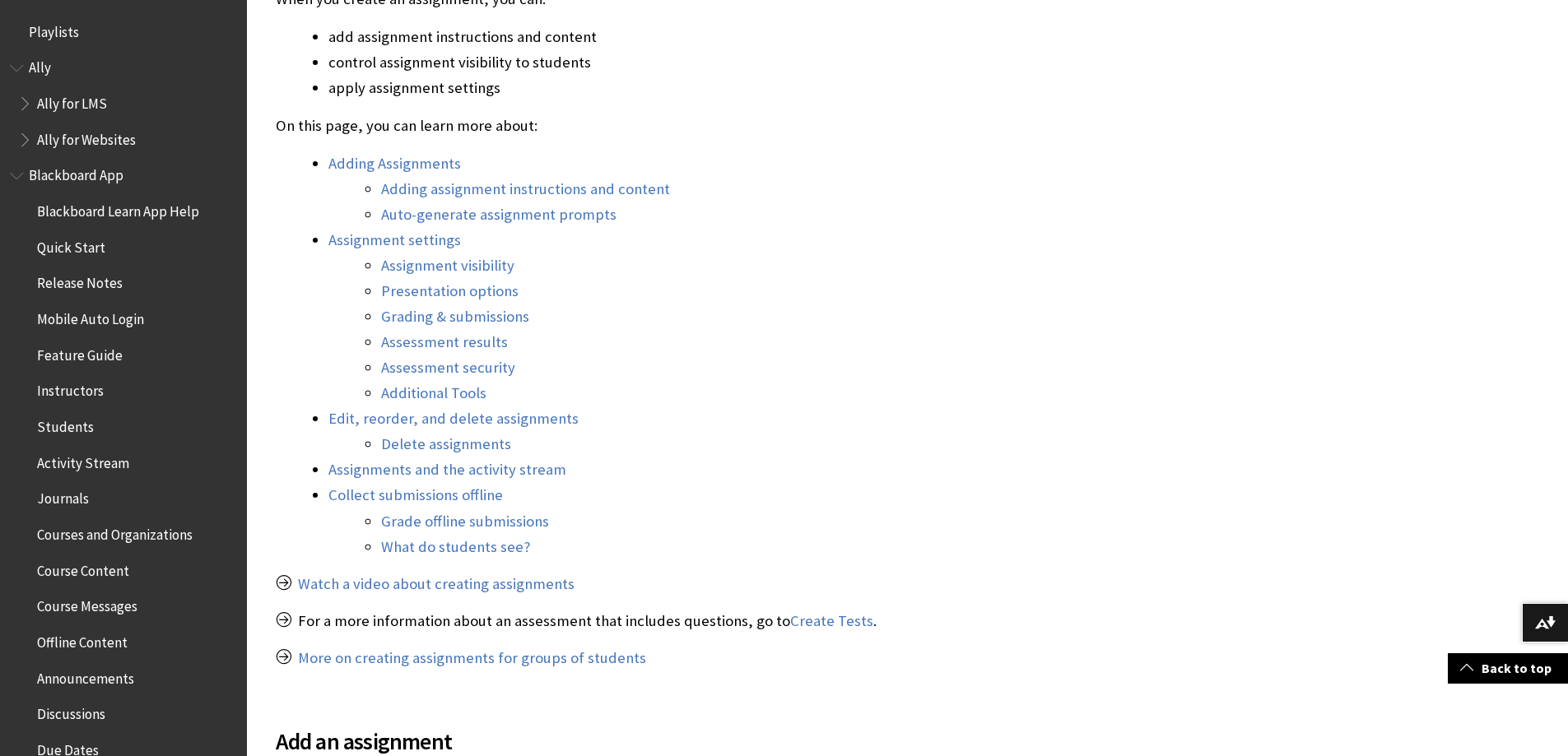 scroll, scrollTop: 740, scrollLeft: 0, axis: vertical 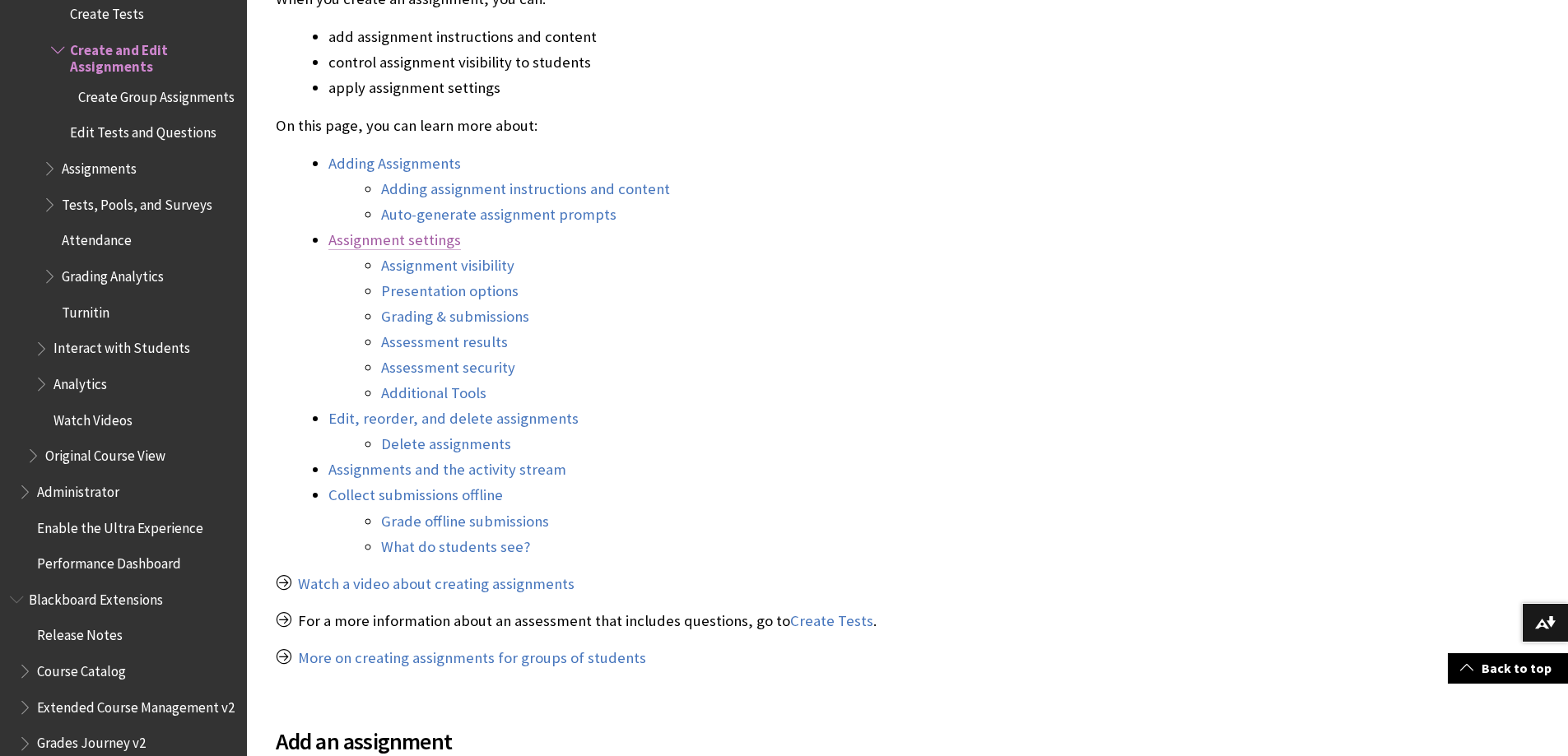click on "Assignment settings" at bounding box center [394, 240] 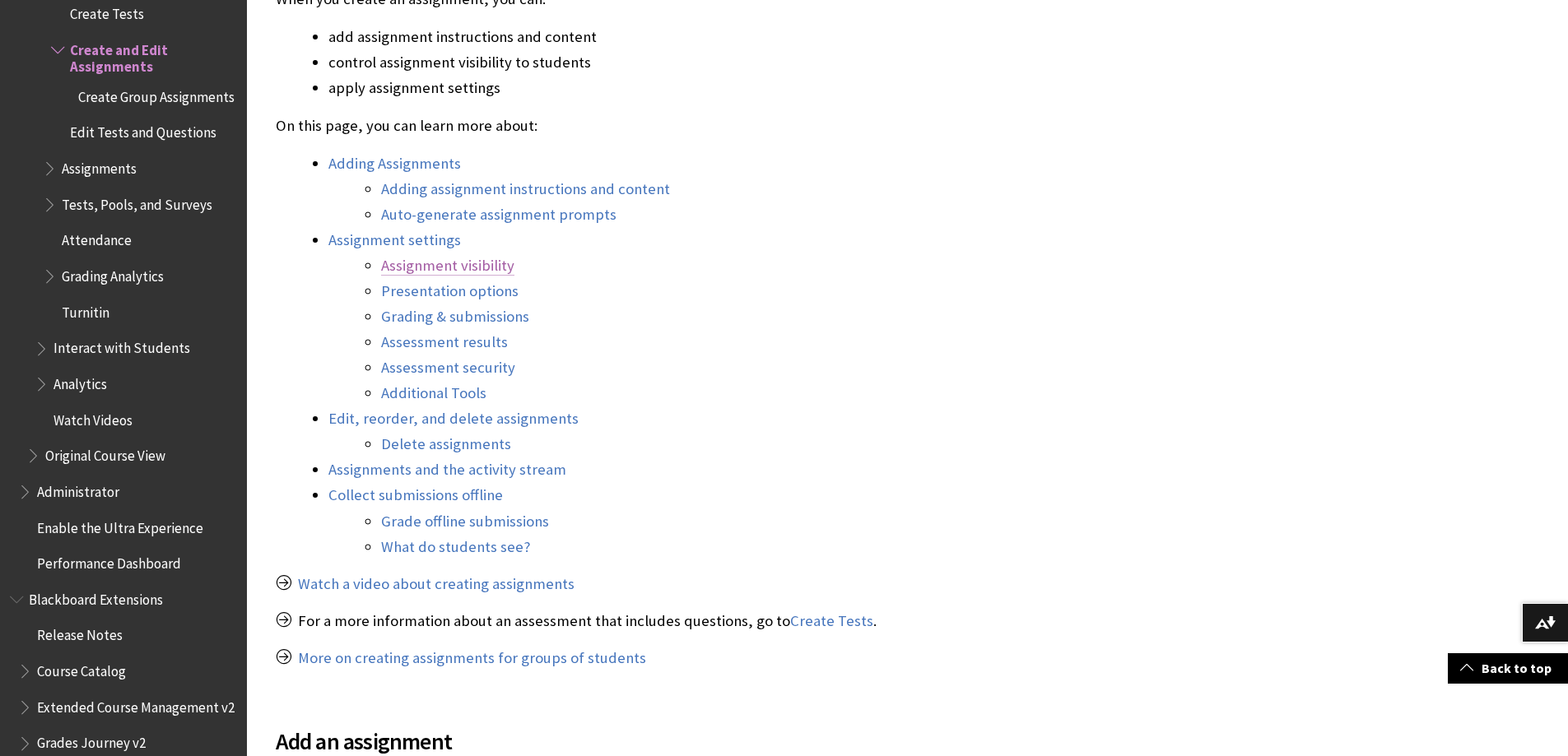click on "Assignment visibility" at bounding box center [448, 266] 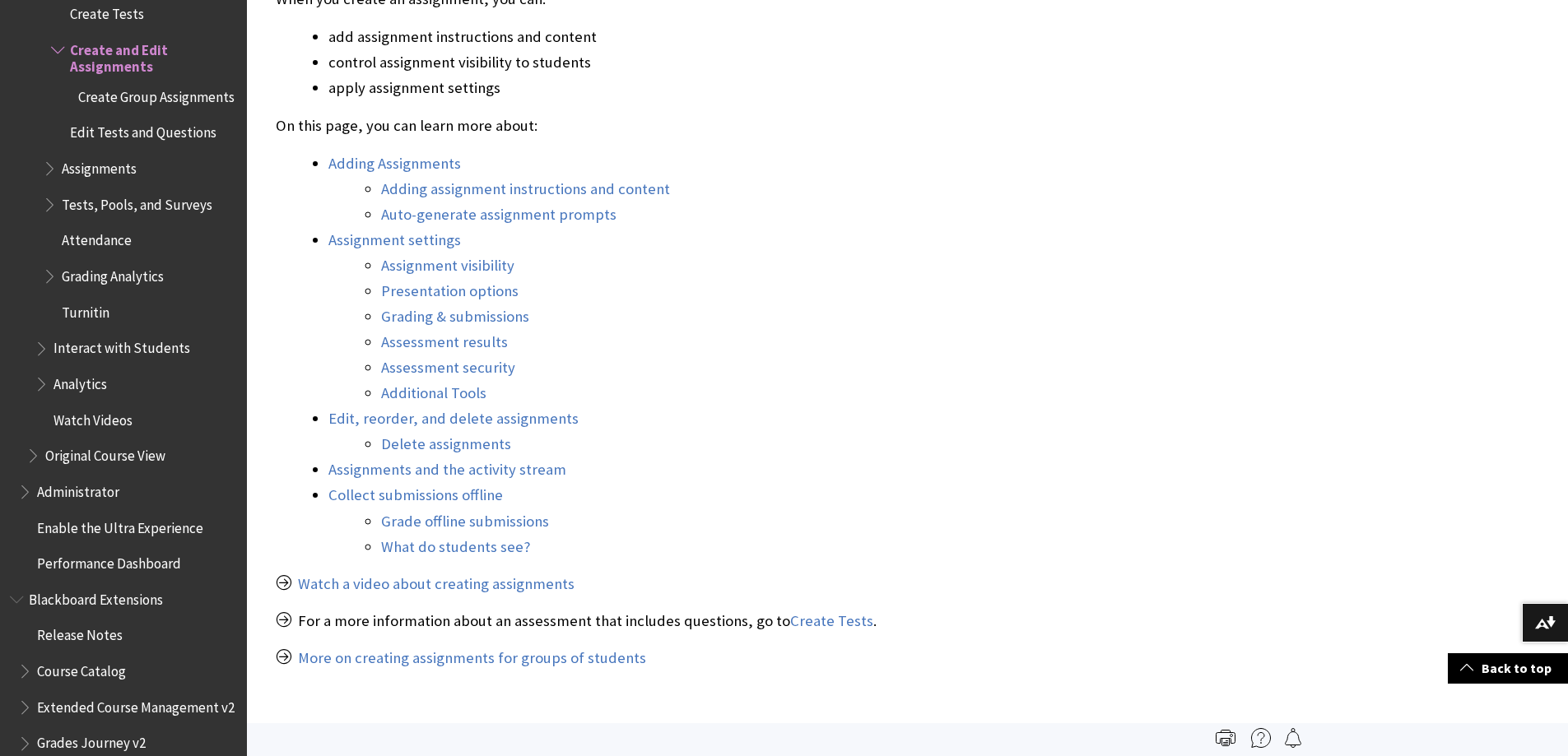 scroll, scrollTop: 658, scrollLeft: 0, axis: vertical 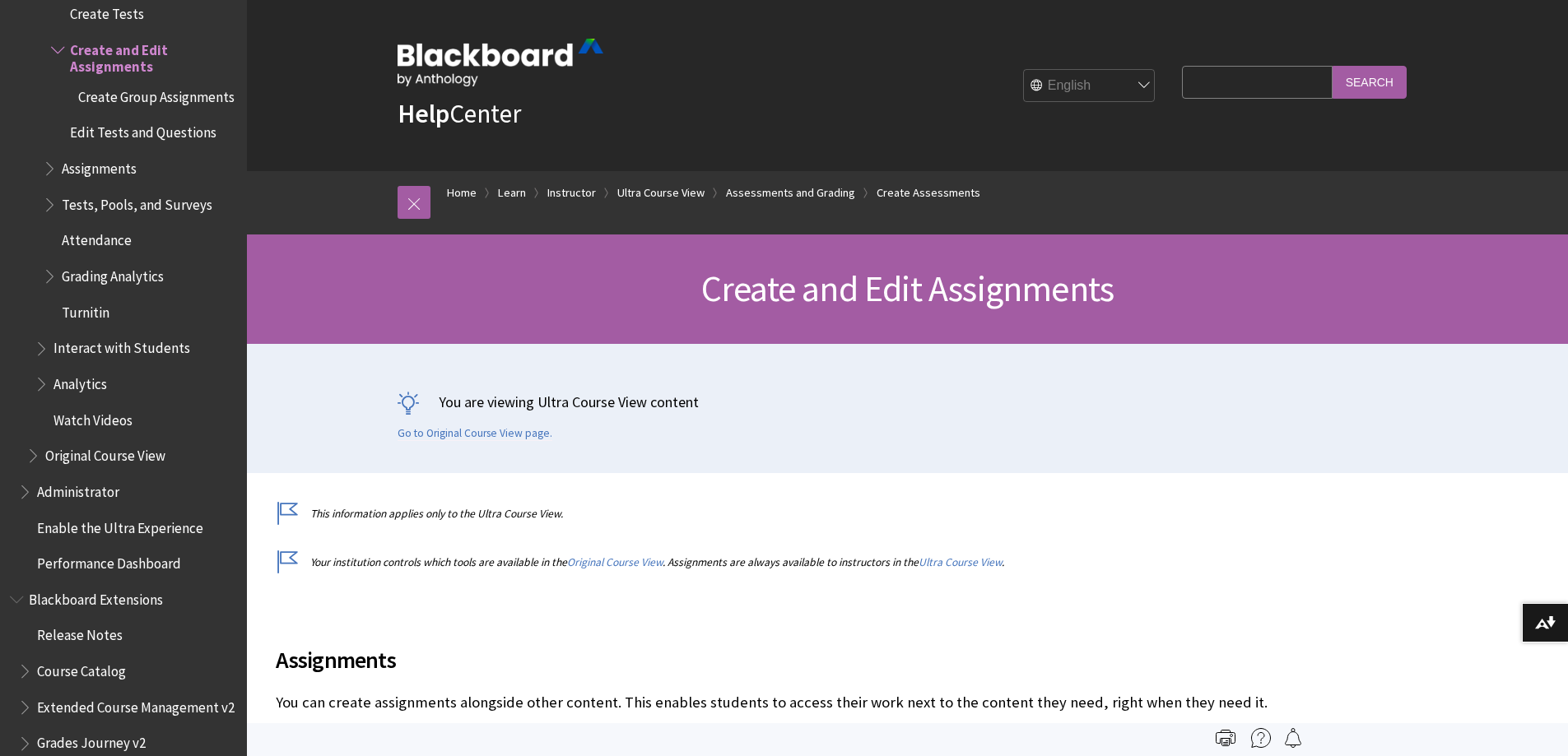 click on "Search Query" at bounding box center [1257, 81] 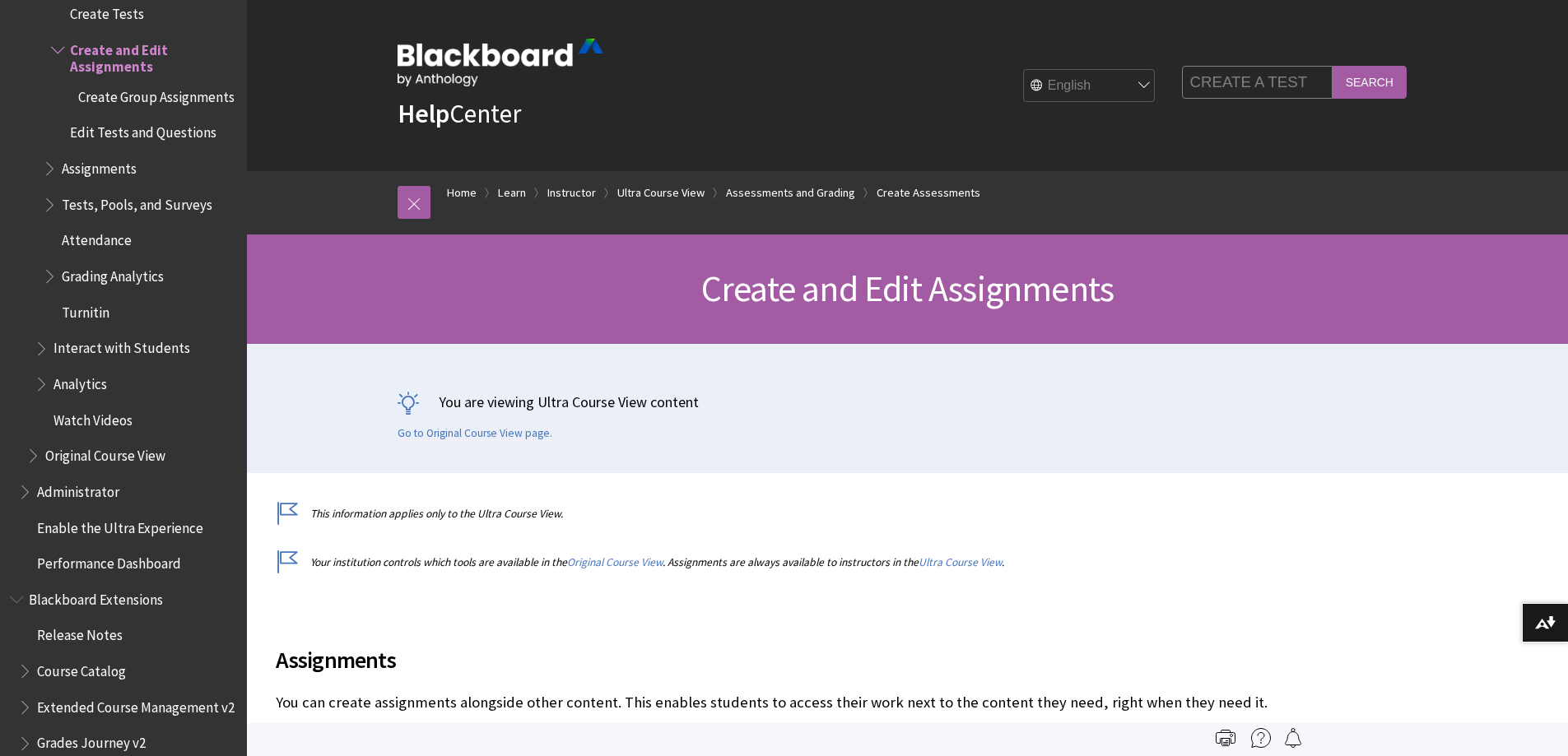 type on "CREATE A TEST" 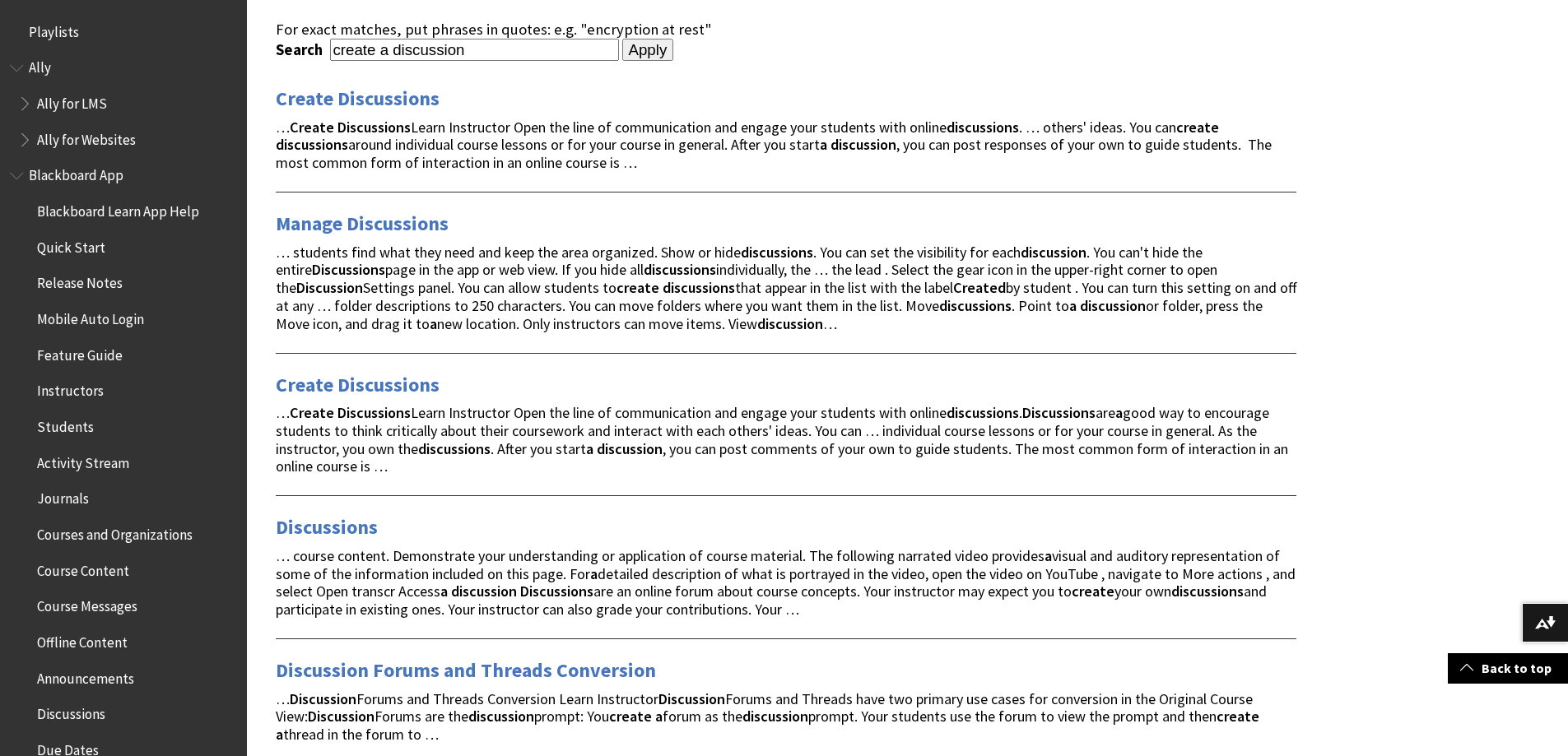 scroll, scrollTop: 329, scrollLeft: 0, axis: vertical 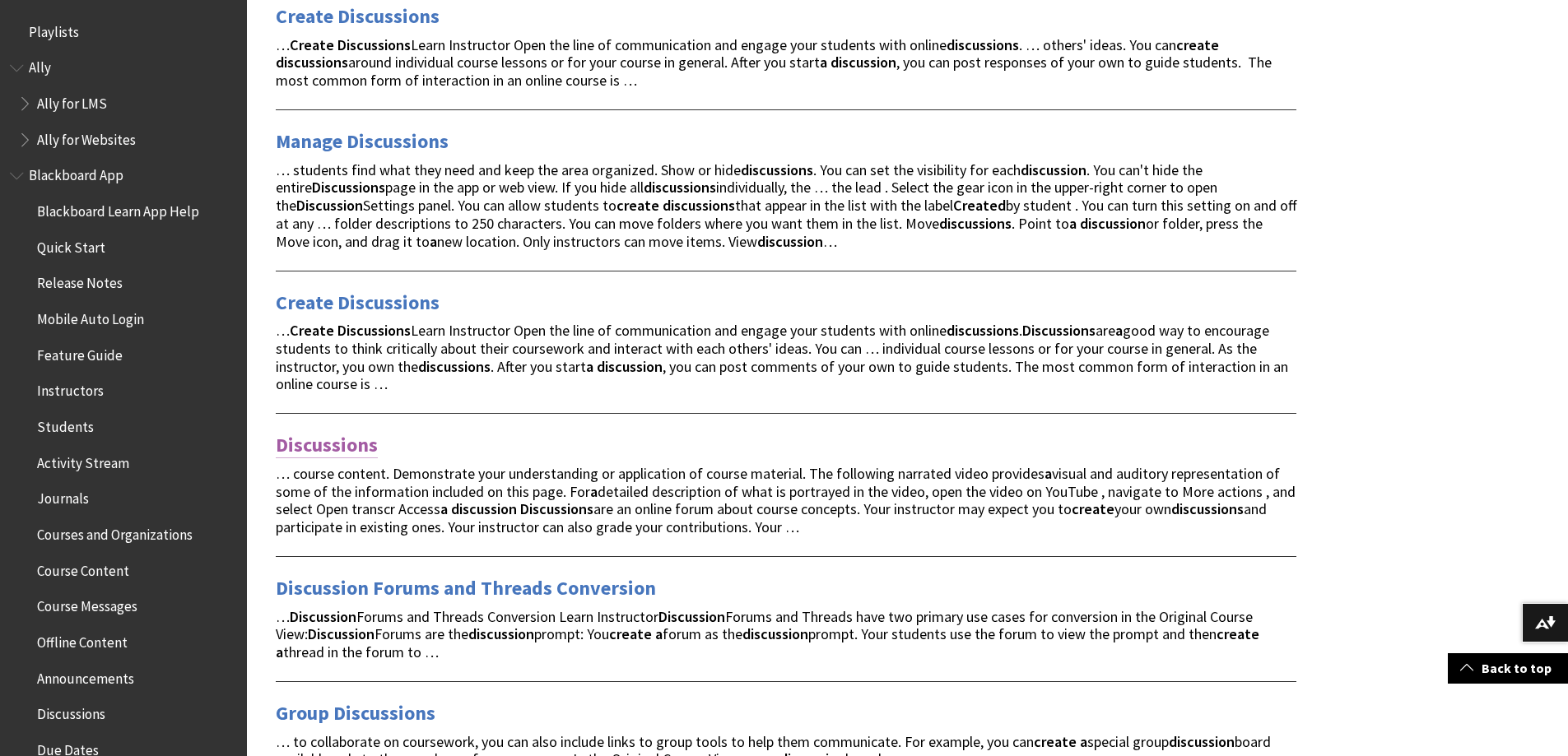 click on "Discussions" at bounding box center [327, 445] 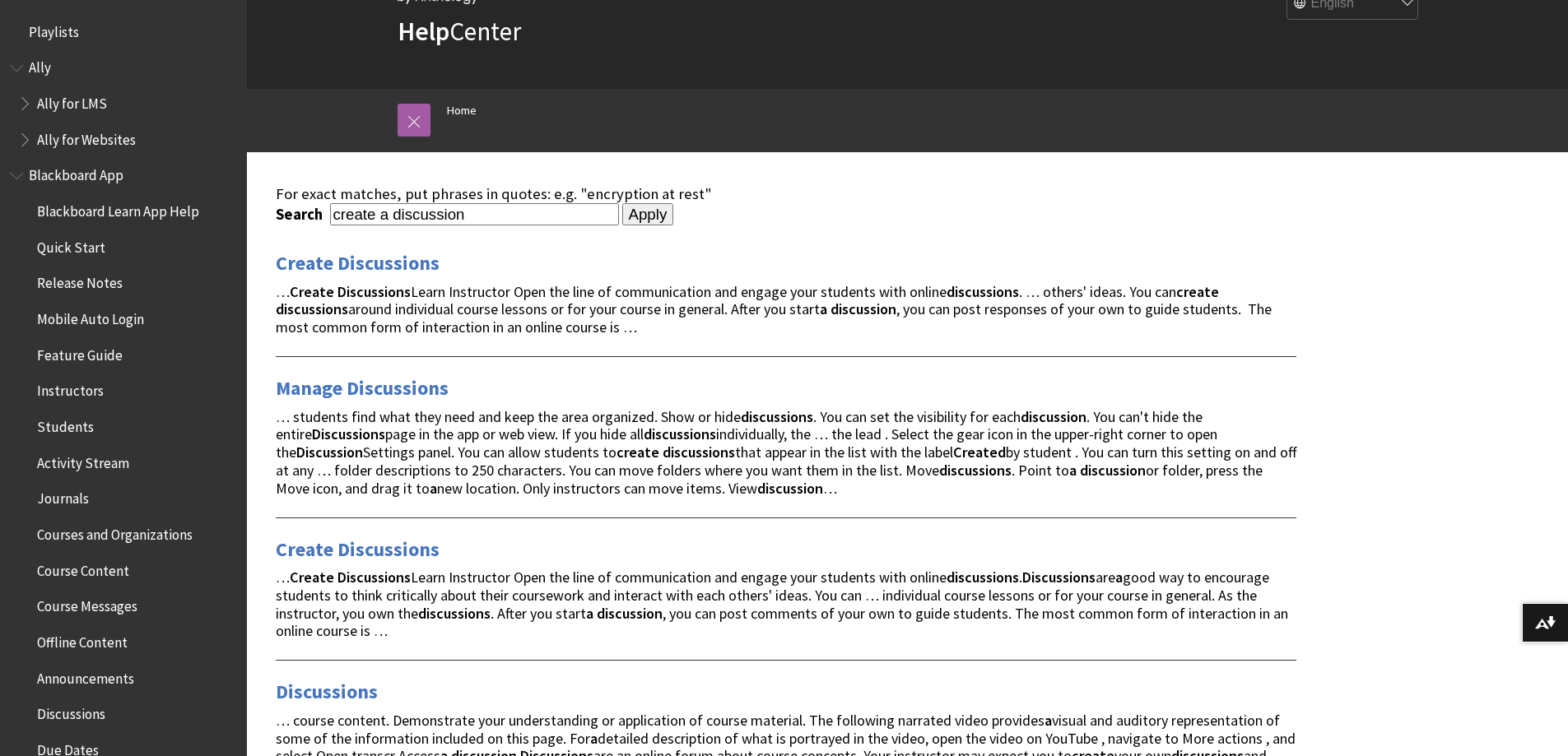 scroll, scrollTop: 0, scrollLeft: 0, axis: both 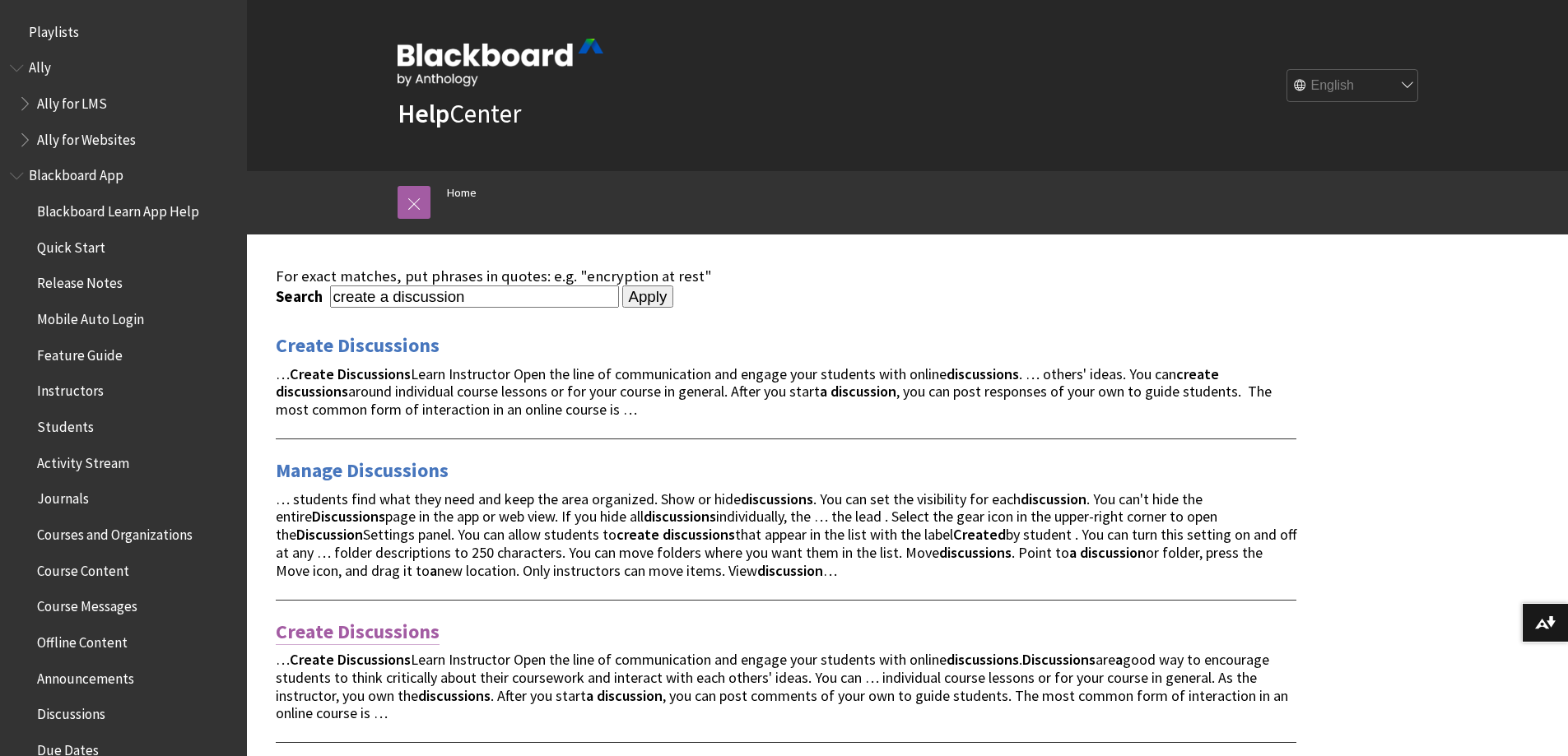 click on "Create Discussions" at bounding box center [357, 632] 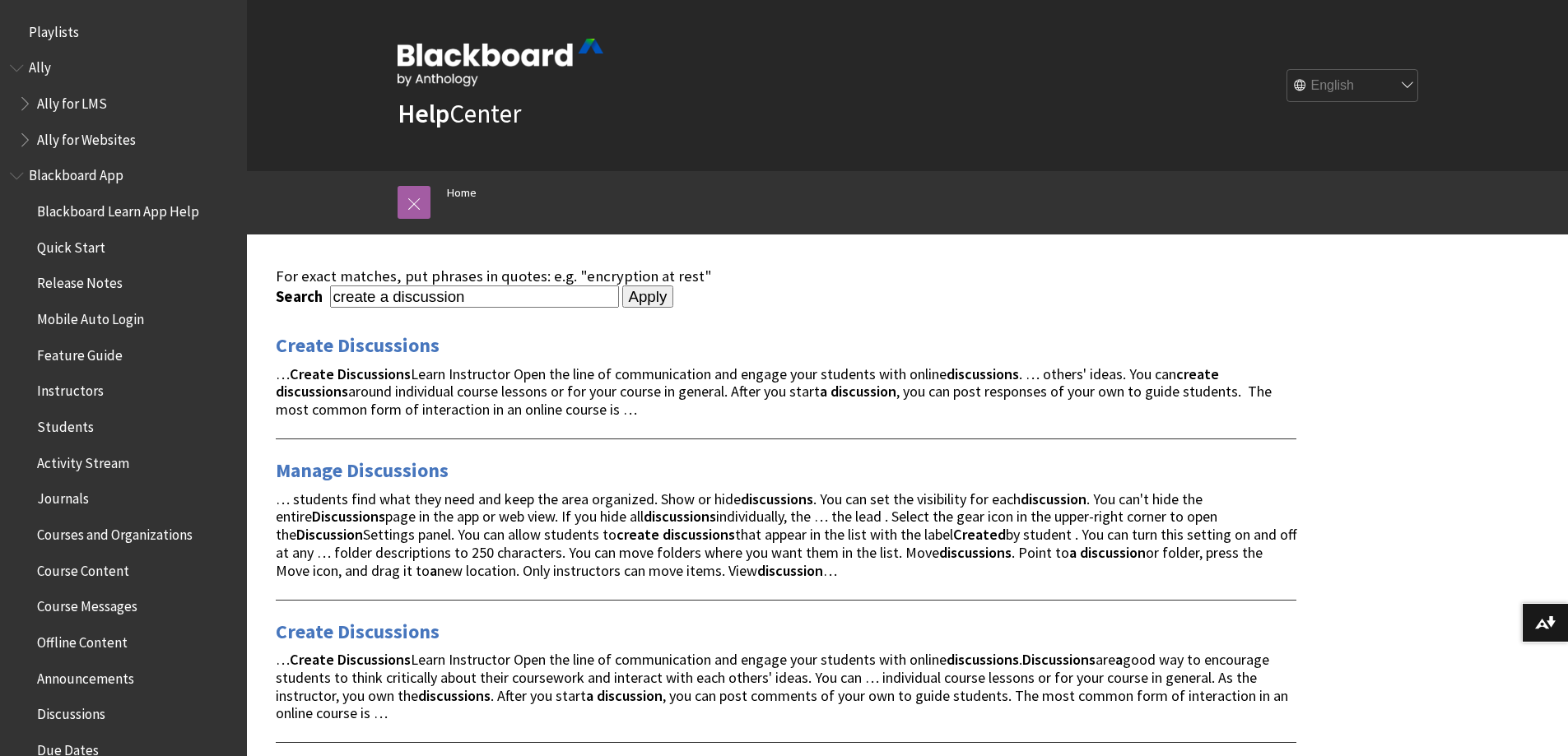 drag, startPoint x: 299, startPoint y: 395, endPoint x: 321, endPoint y: 496, distance: 103.36827 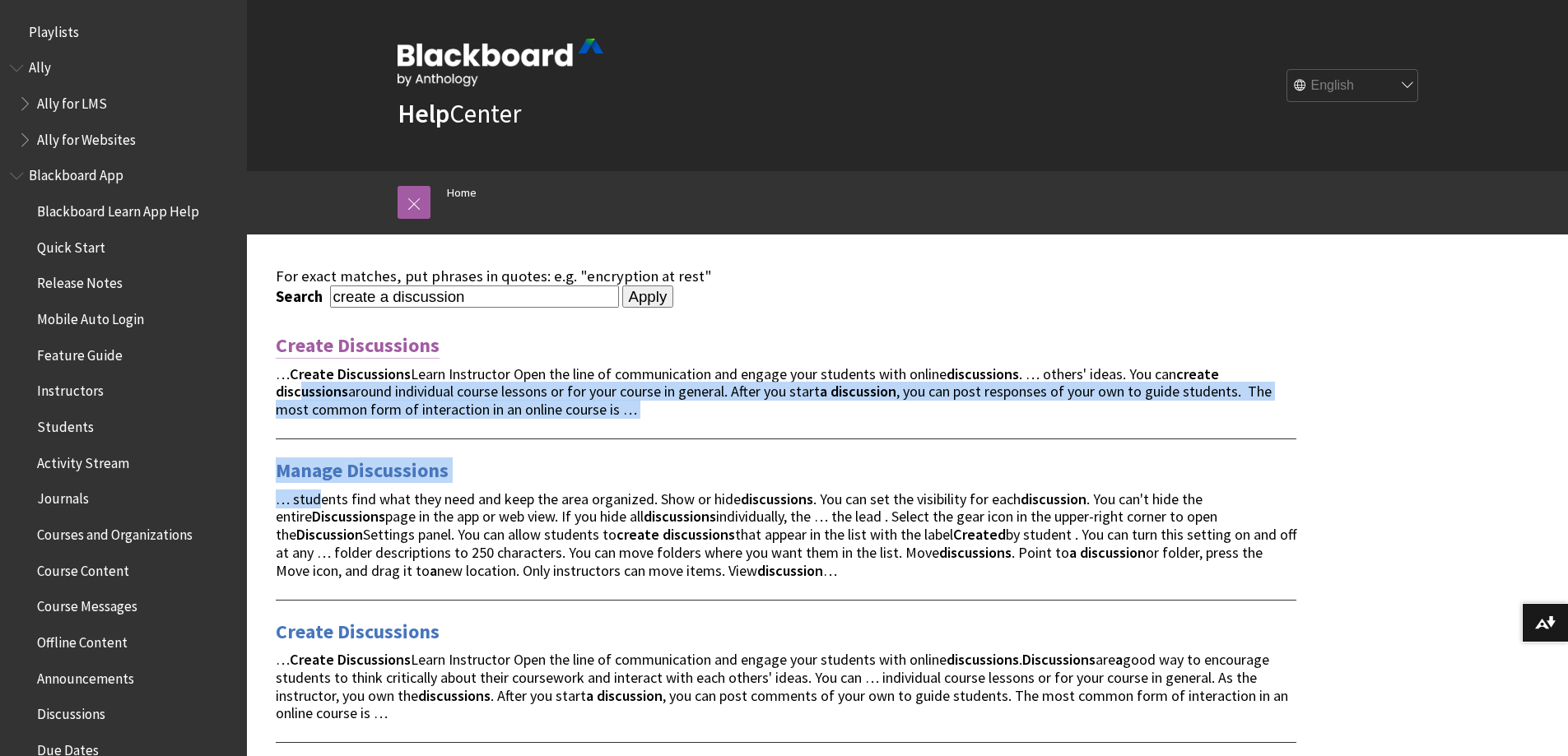 click on "Create Discussions" at bounding box center [357, 346] 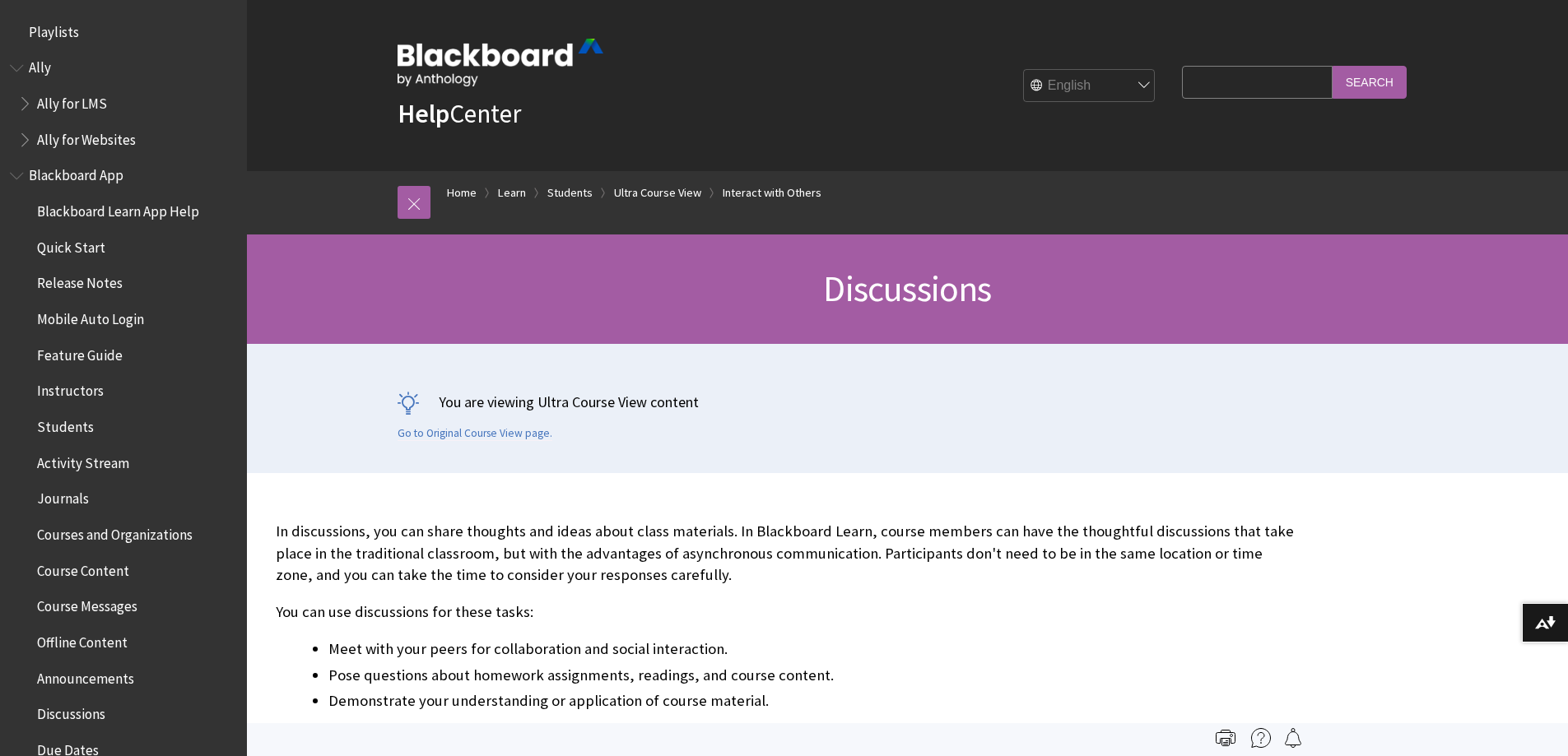 scroll, scrollTop: 0, scrollLeft: 0, axis: both 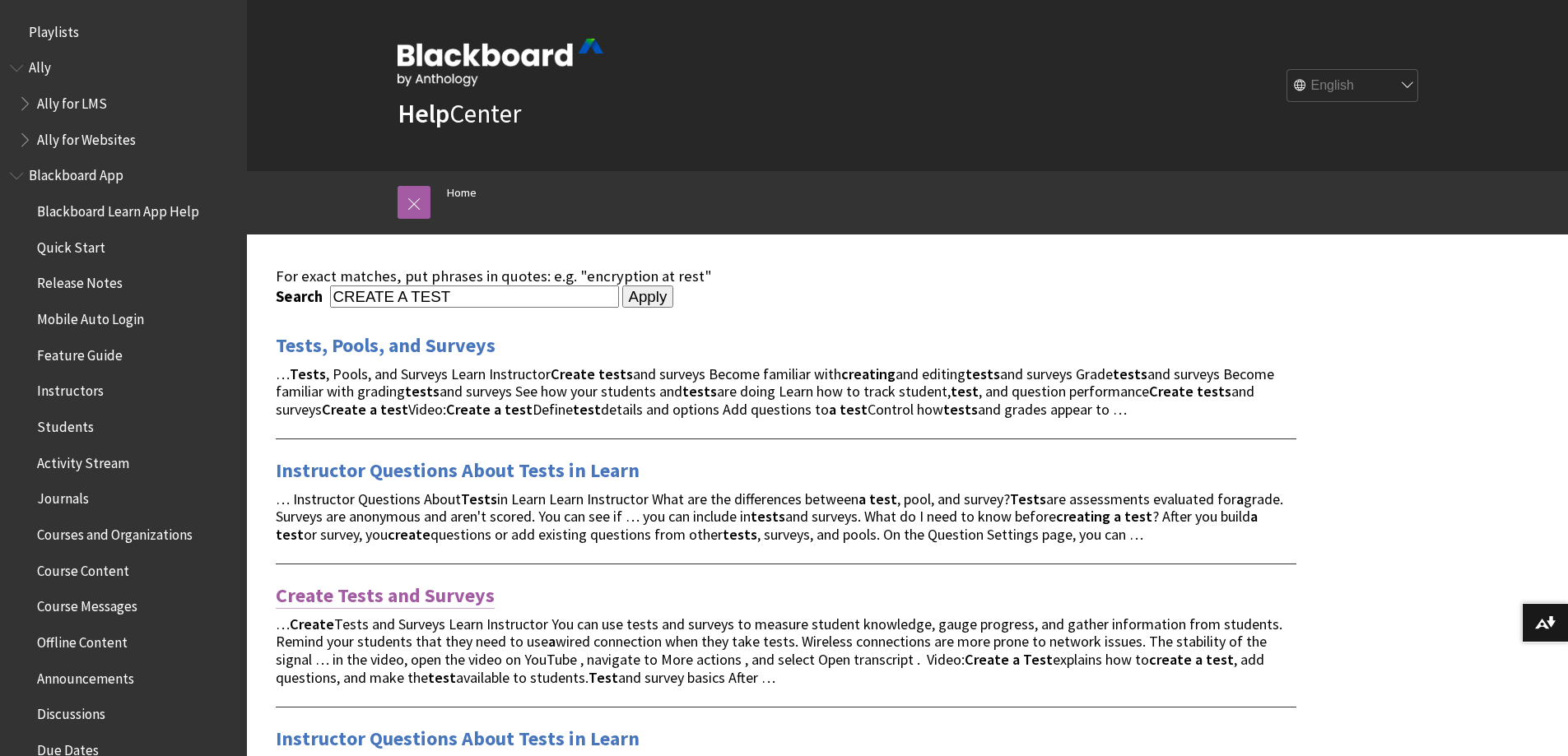 click on "Create Tests and Surveys" at bounding box center [385, 596] 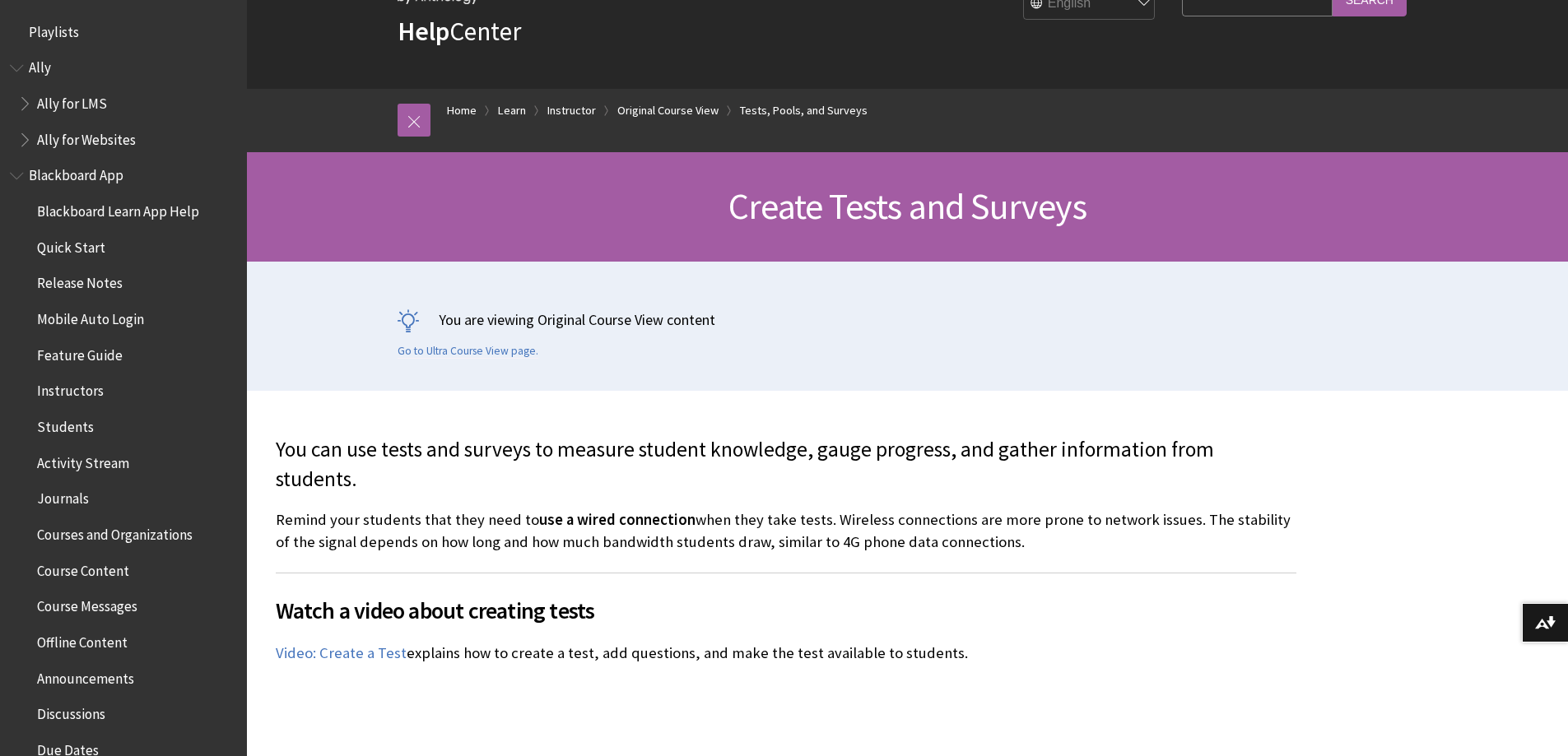 scroll, scrollTop: 82, scrollLeft: 0, axis: vertical 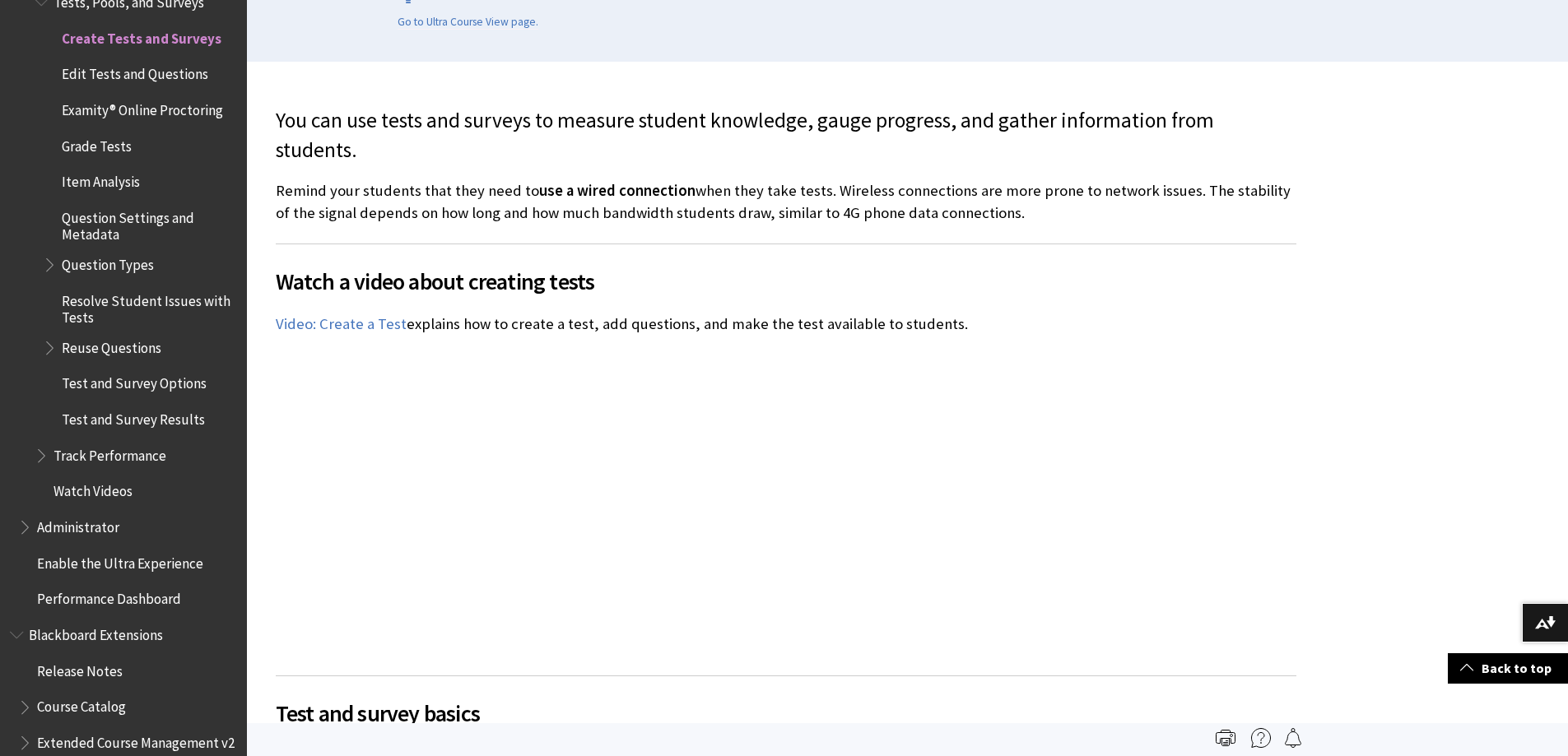click on "Test and Survey Options" at bounding box center [134, 381] 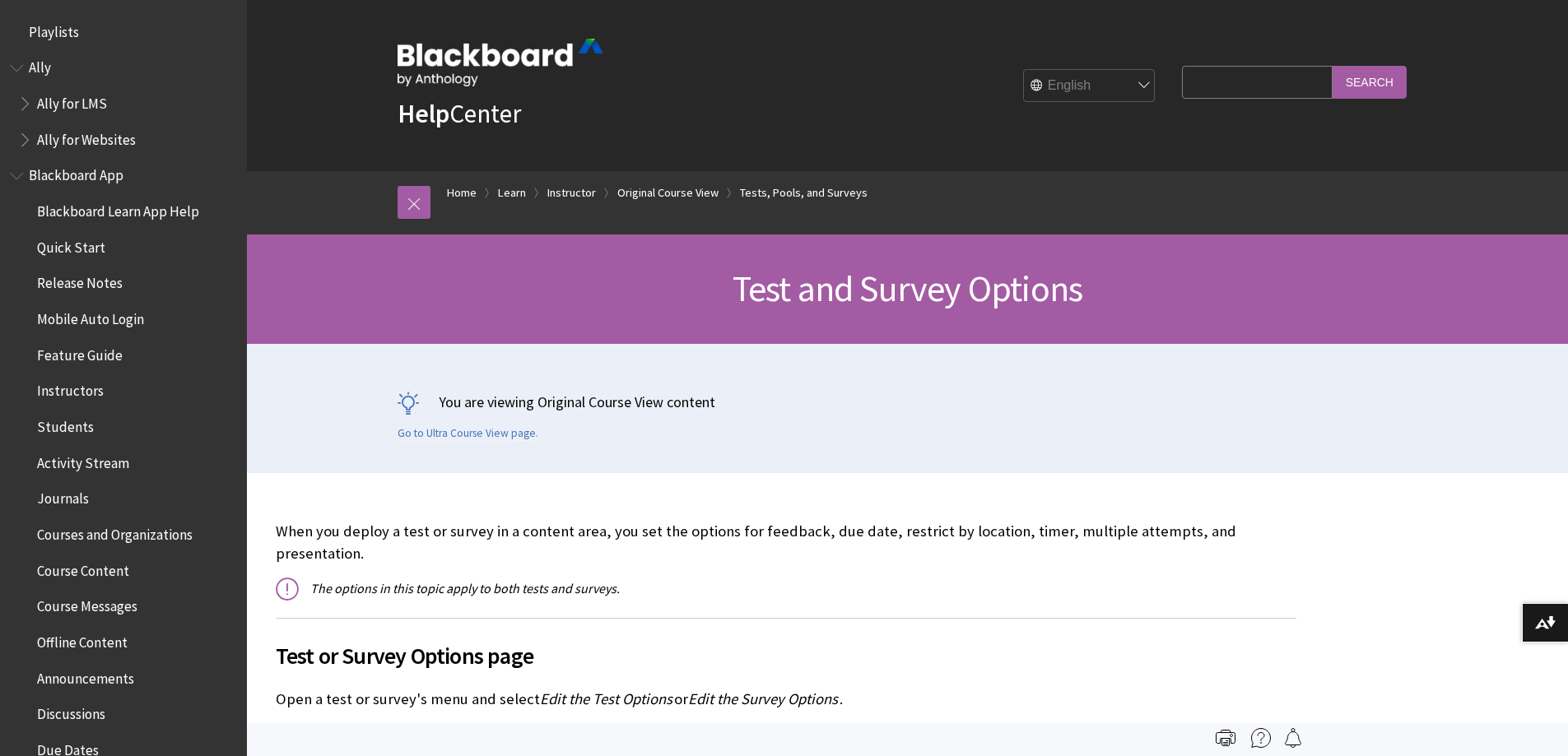scroll, scrollTop: 0, scrollLeft: 0, axis: both 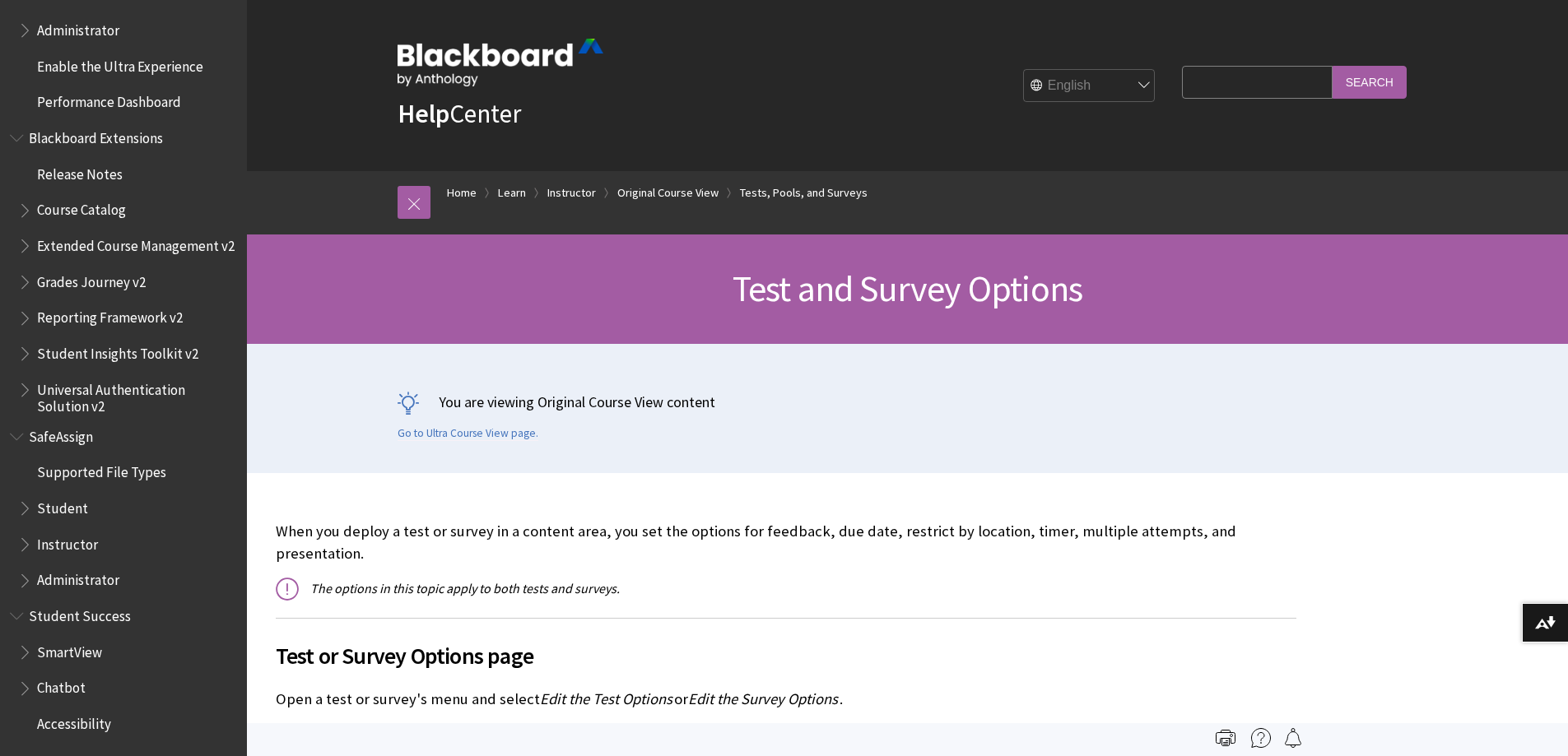 click on "Search Query" at bounding box center (1257, 81) 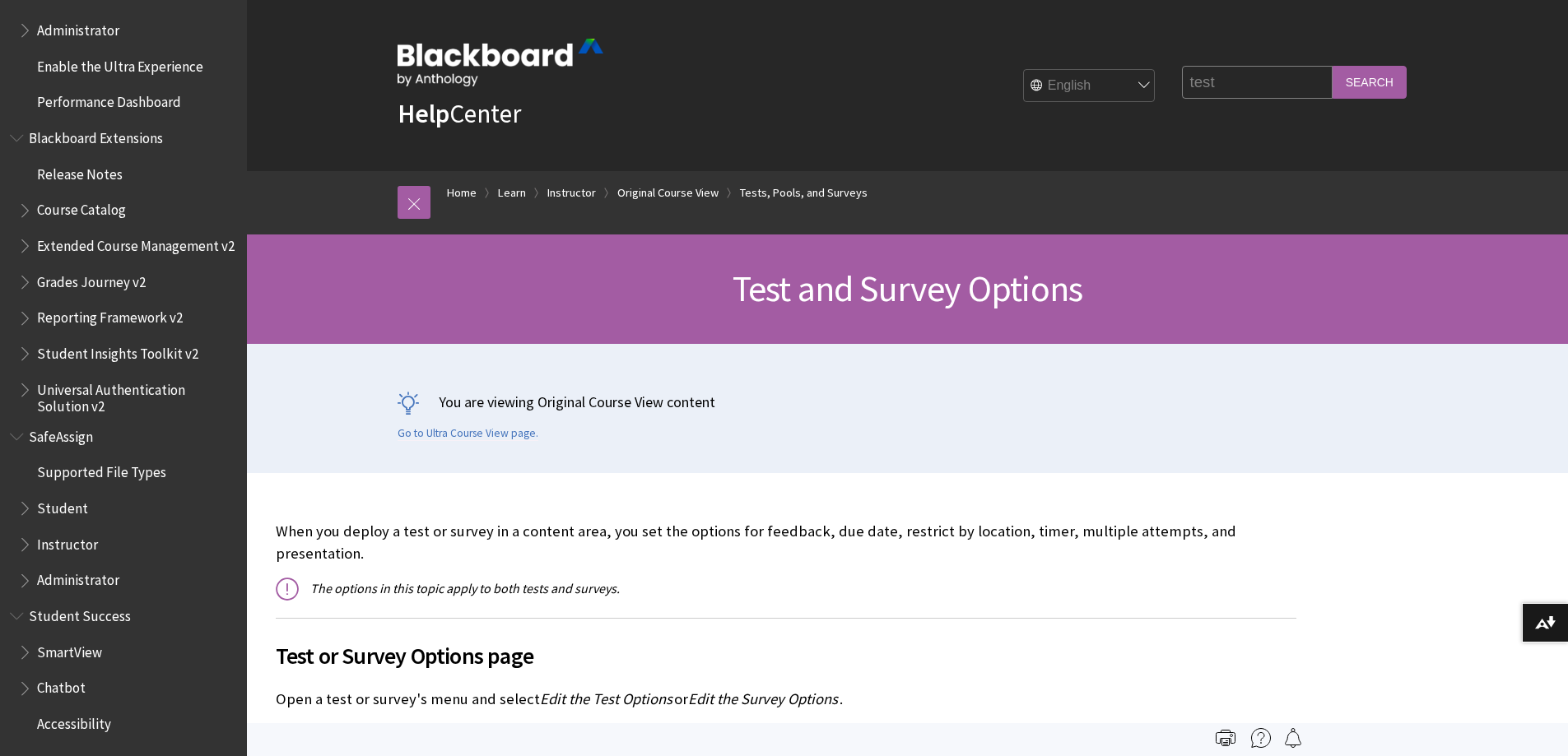 type on "test" 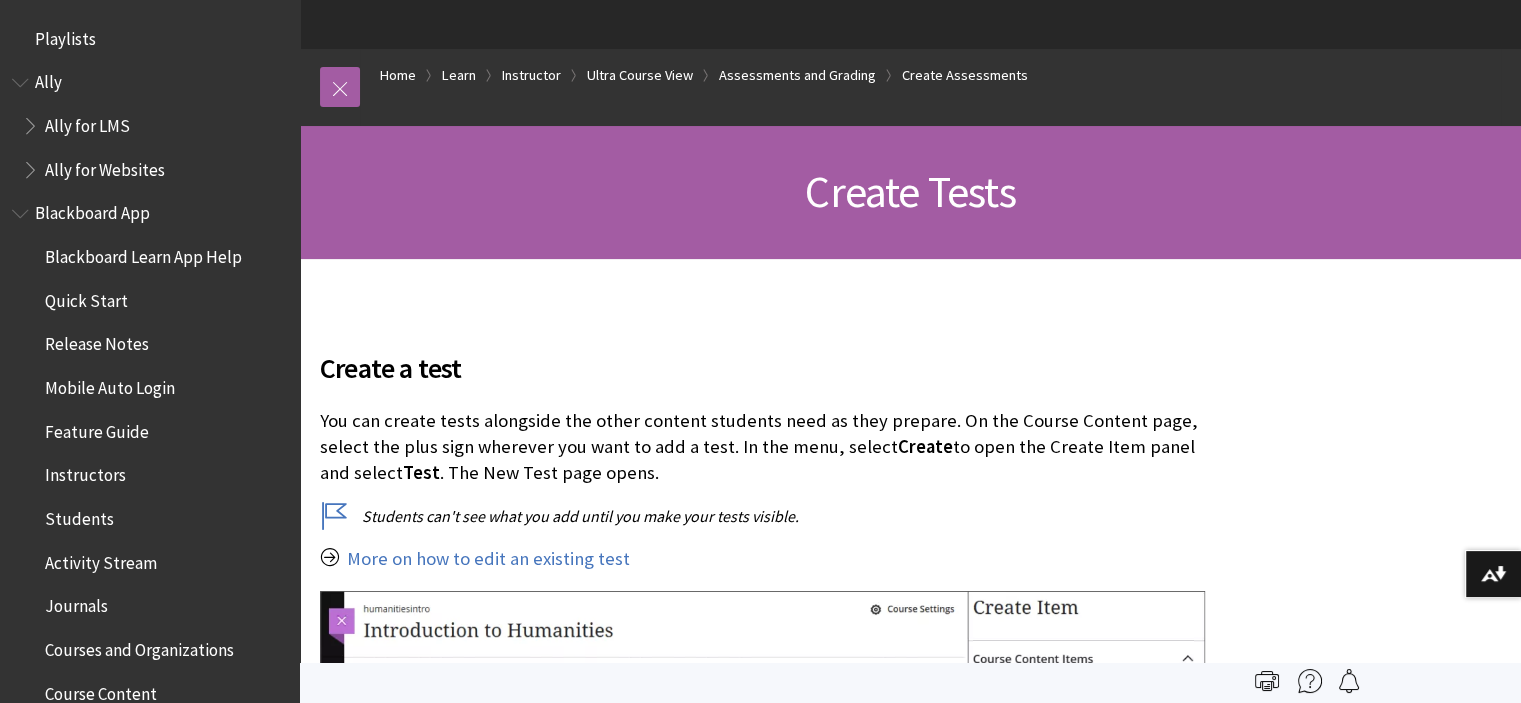 scroll, scrollTop: 159, scrollLeft: 0, axis: vertical 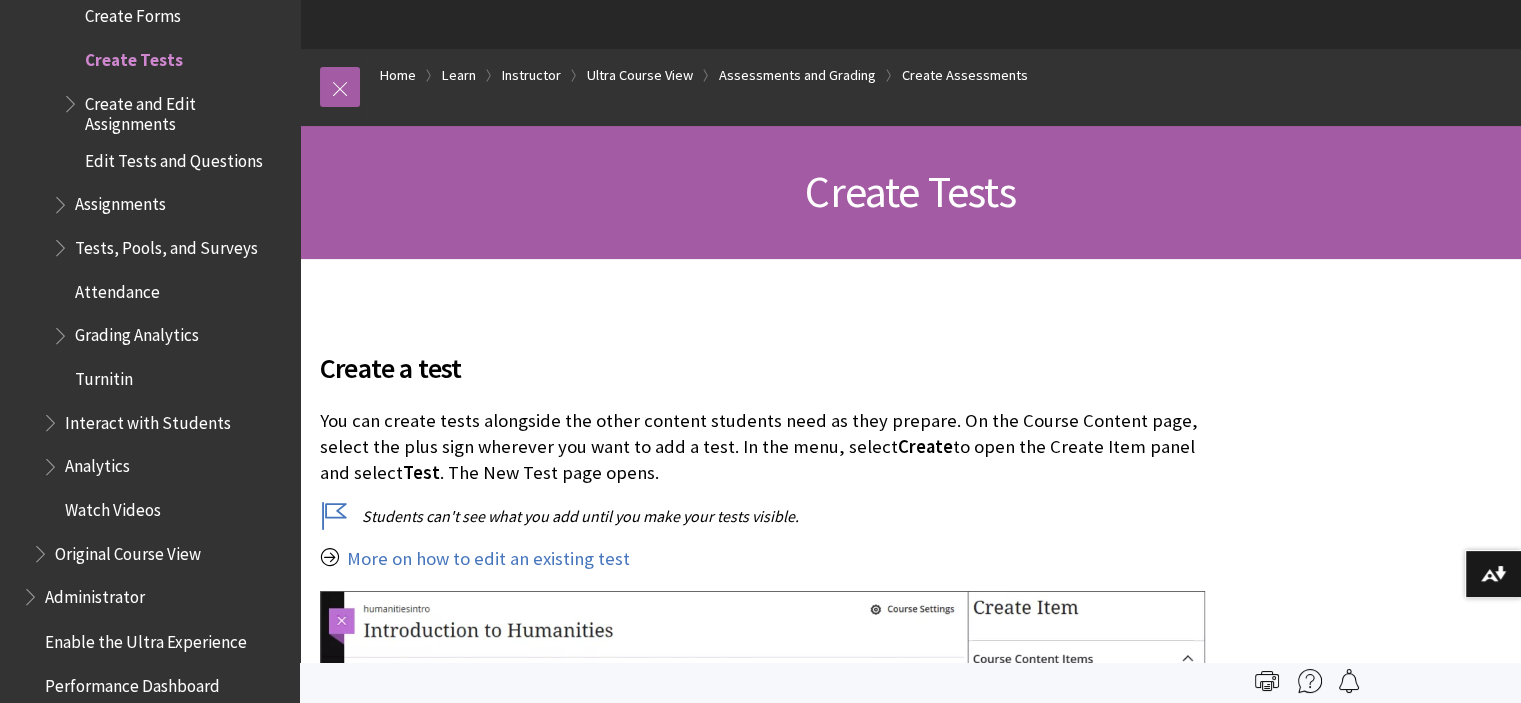click on "Create a test You can create tests alongside the other content students need as they prepare. On the Course Content page, select the plus sign wherever you want to add a test. In the menu, select  Create  to open the Create Item panel and select  Test . The New Test page opens. Students can't see what you add until you make your tests visible. More on how to edit an existing test
You can also expand or create a folder or learning module and add a test. When you create a test, a gradebook item is created automatically. A test's score consists of the sum of all the questions' points. After you post test grades, students can view their scores on their grades pages or in the activity stream. They can also access a test, their submissions, your feedback, and their grades from the test link on the  Course Content" at bounding box center [762, 841] 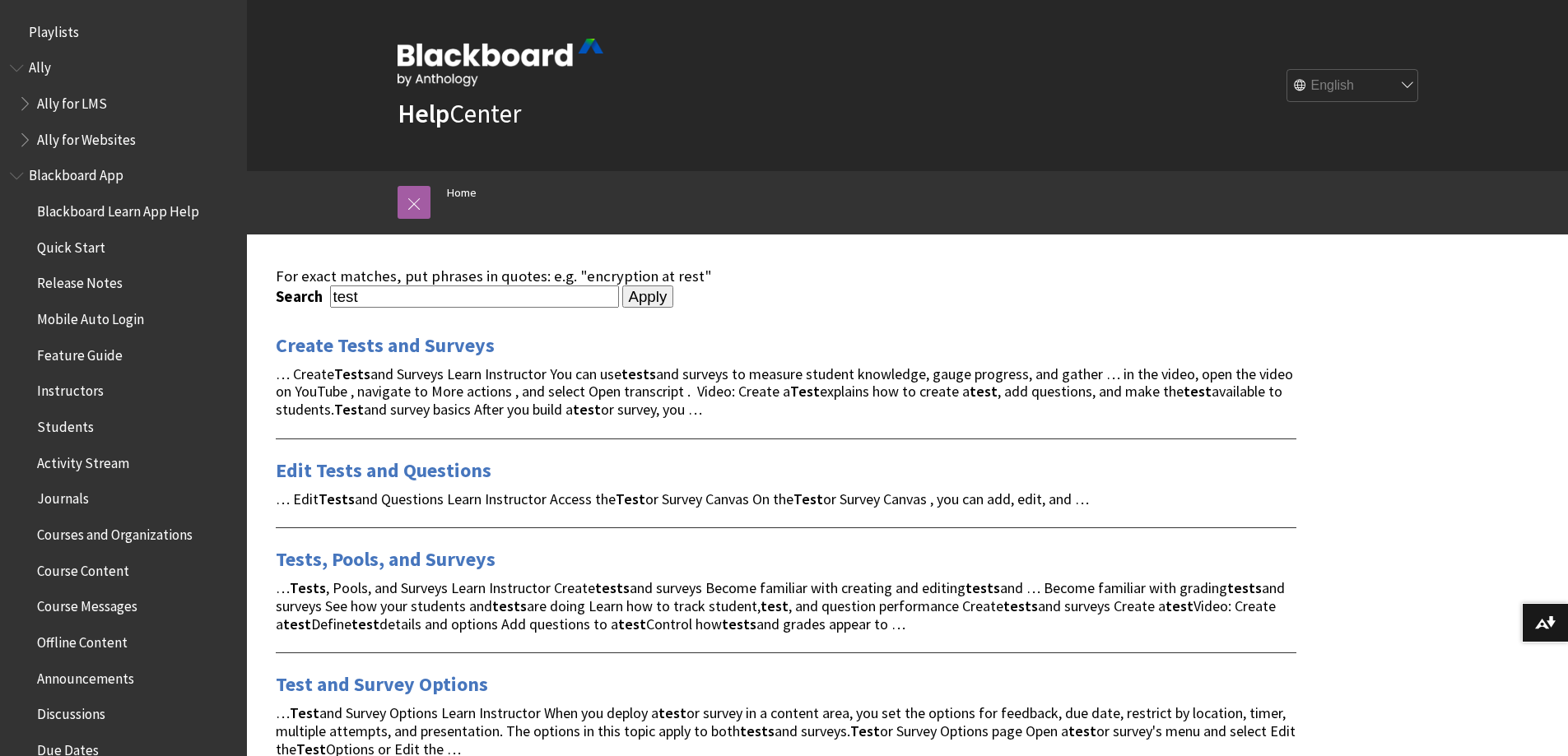 scroll, scrollTop: 0, scrollLeft: 0, axis: both 